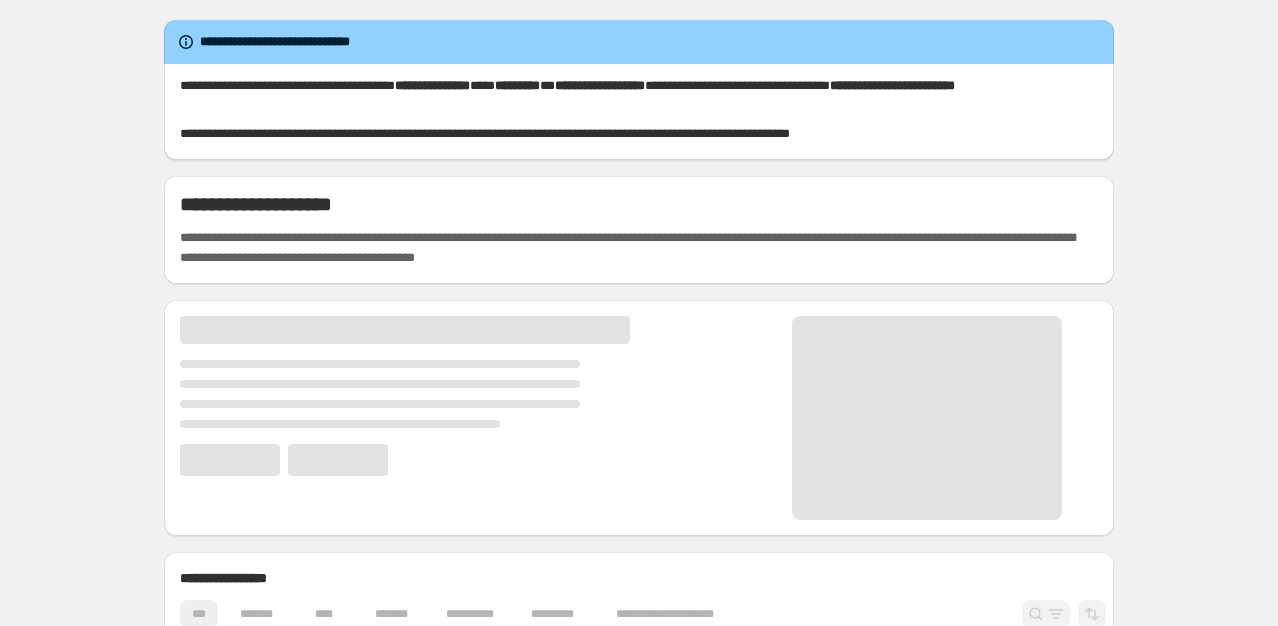 scroll, scrollTop: 0, scrollLeft: 0, axis: both 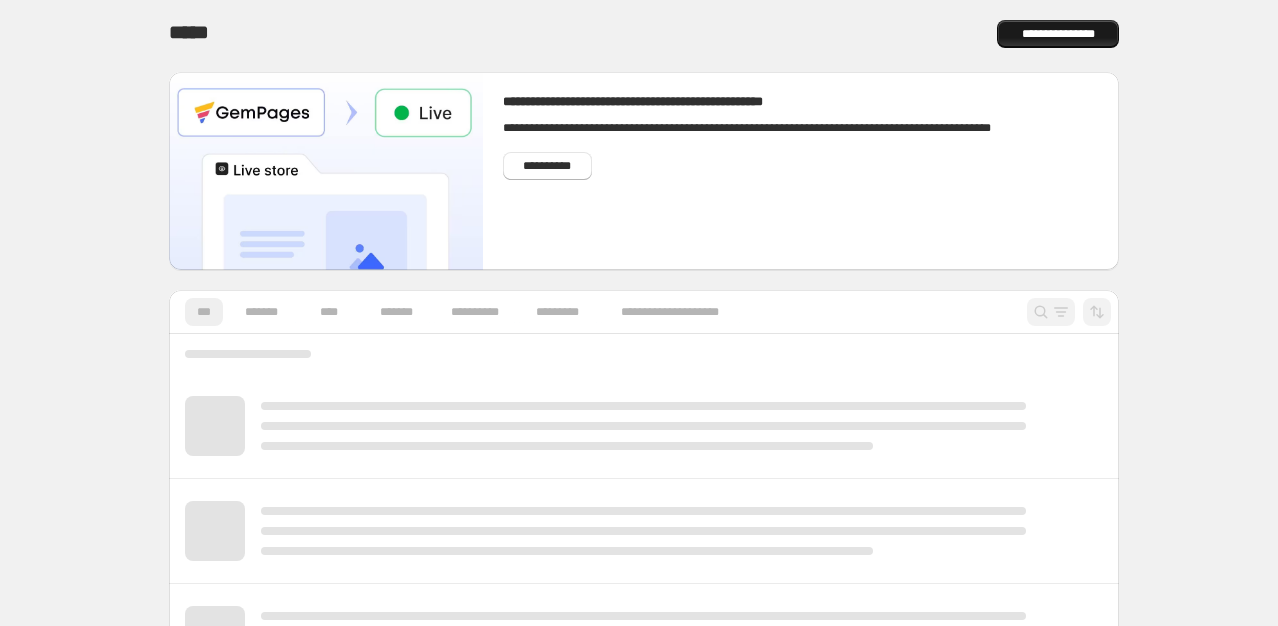 click on "**********" at bounding box center [1058, 34] 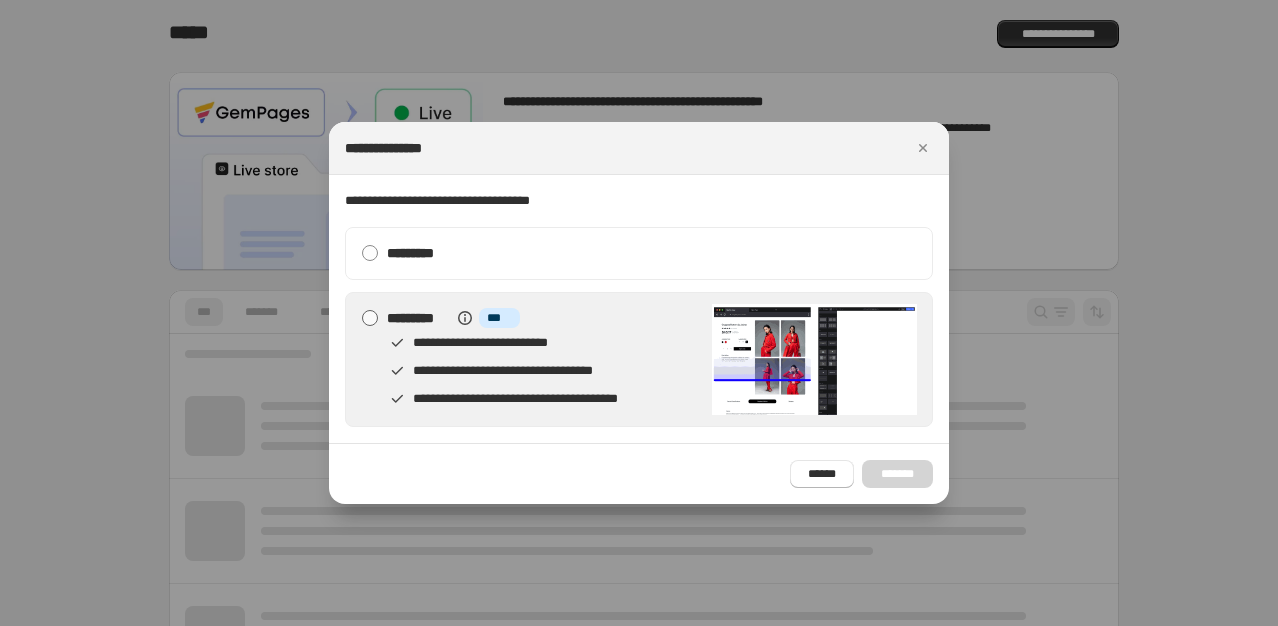 click at bounding box center [370, 318] 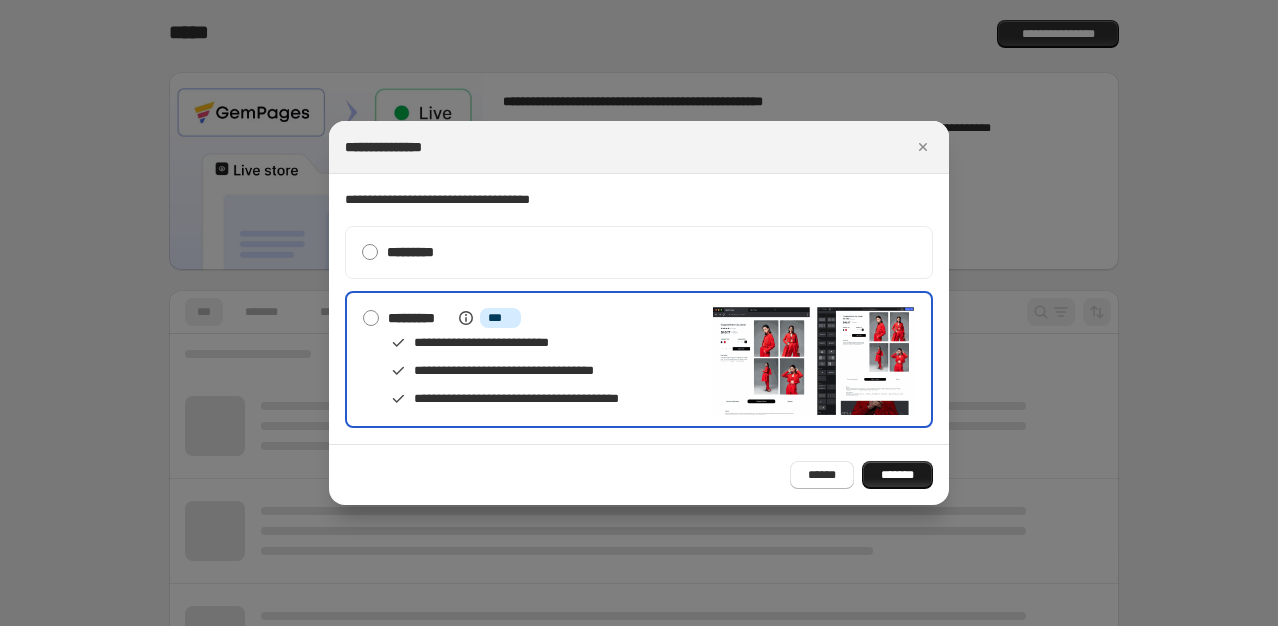 click on "*******" at bounding box center [897, 475] 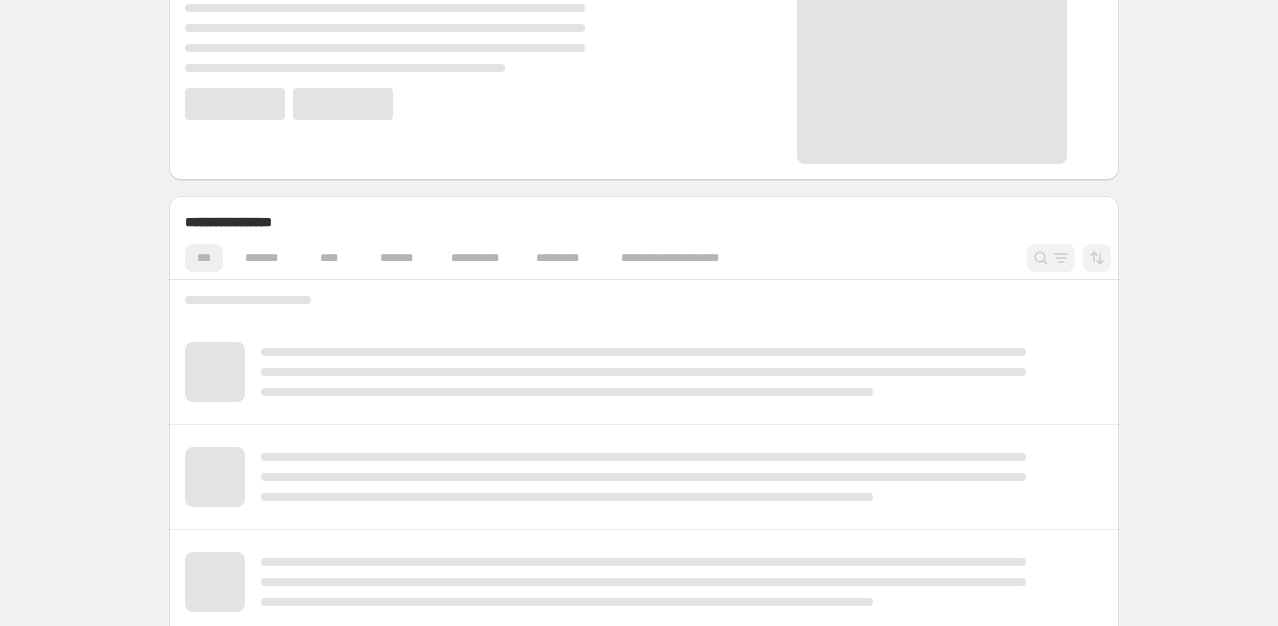 scroll, scrollTop: 356, scrollLeft: 0, axis: vertical 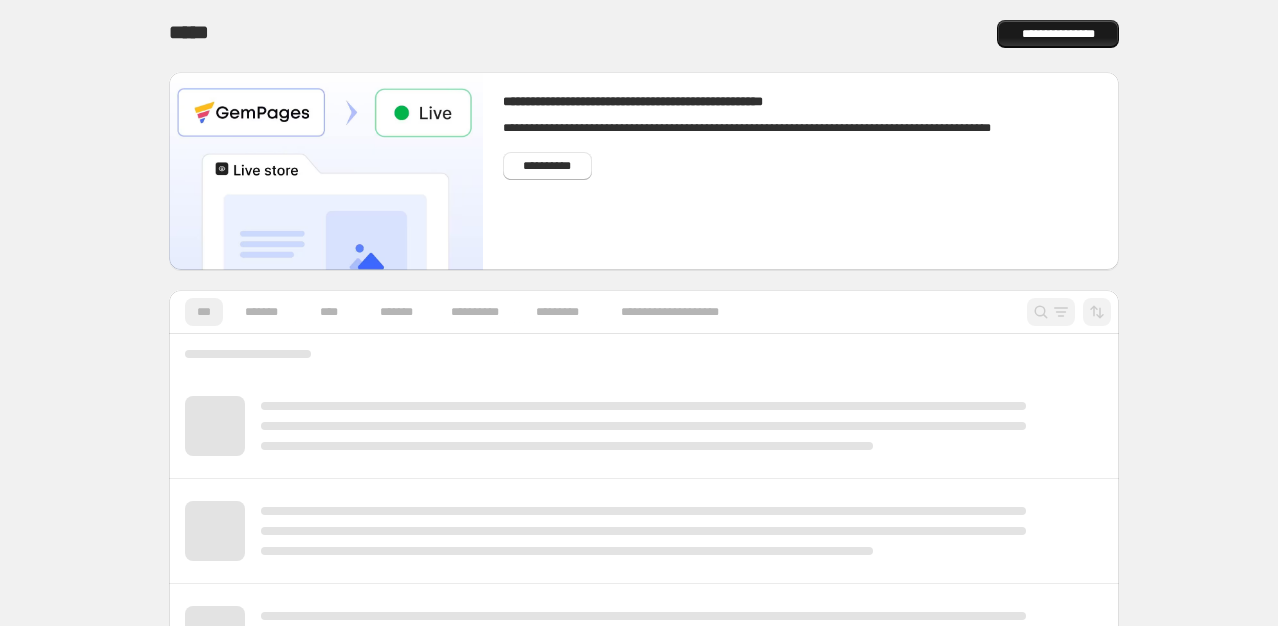 click on "**********" at bounding box center [1058, 34] 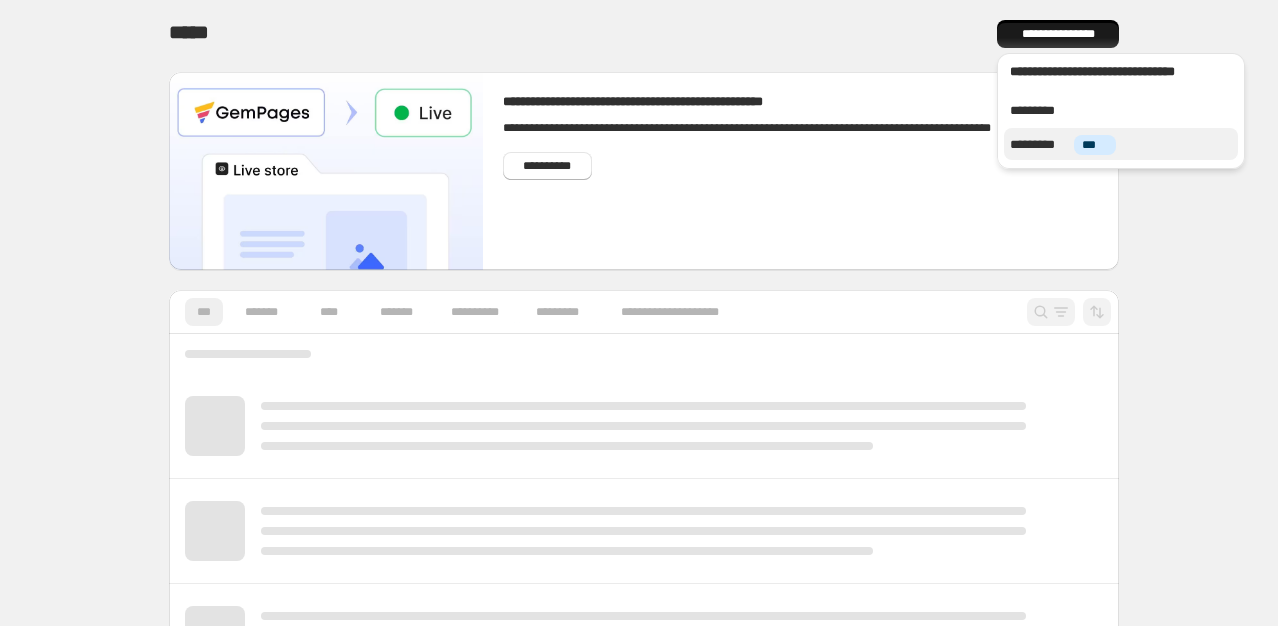 click on "*********" at bounding box center [1039, 145] 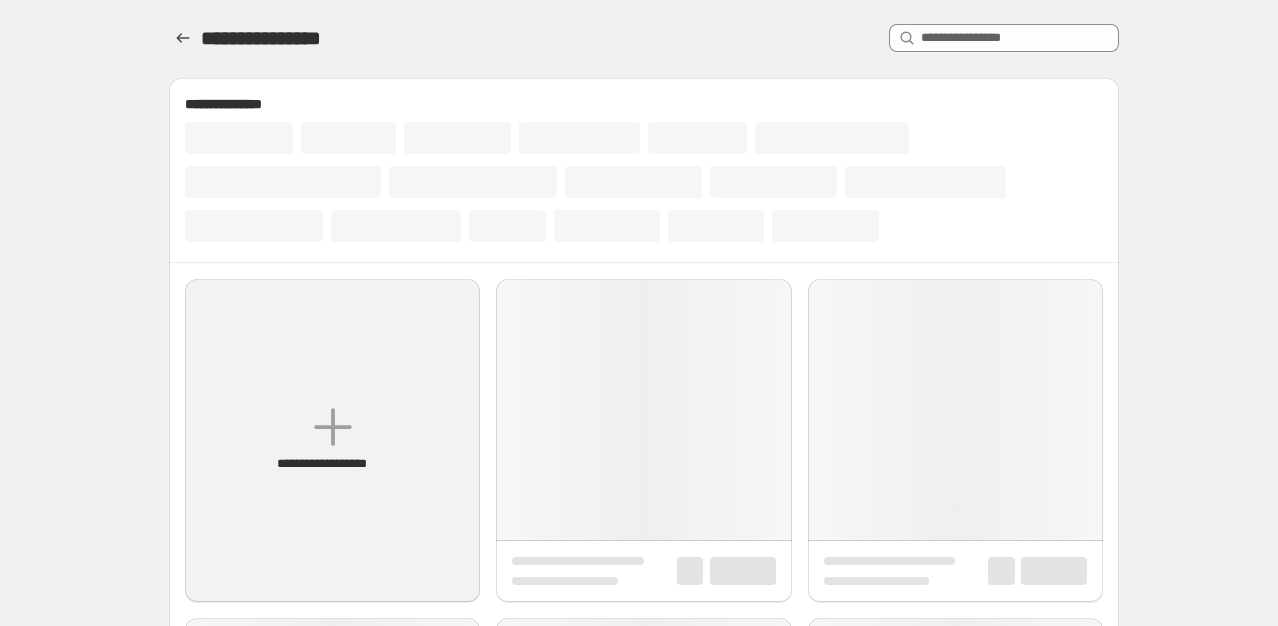 click 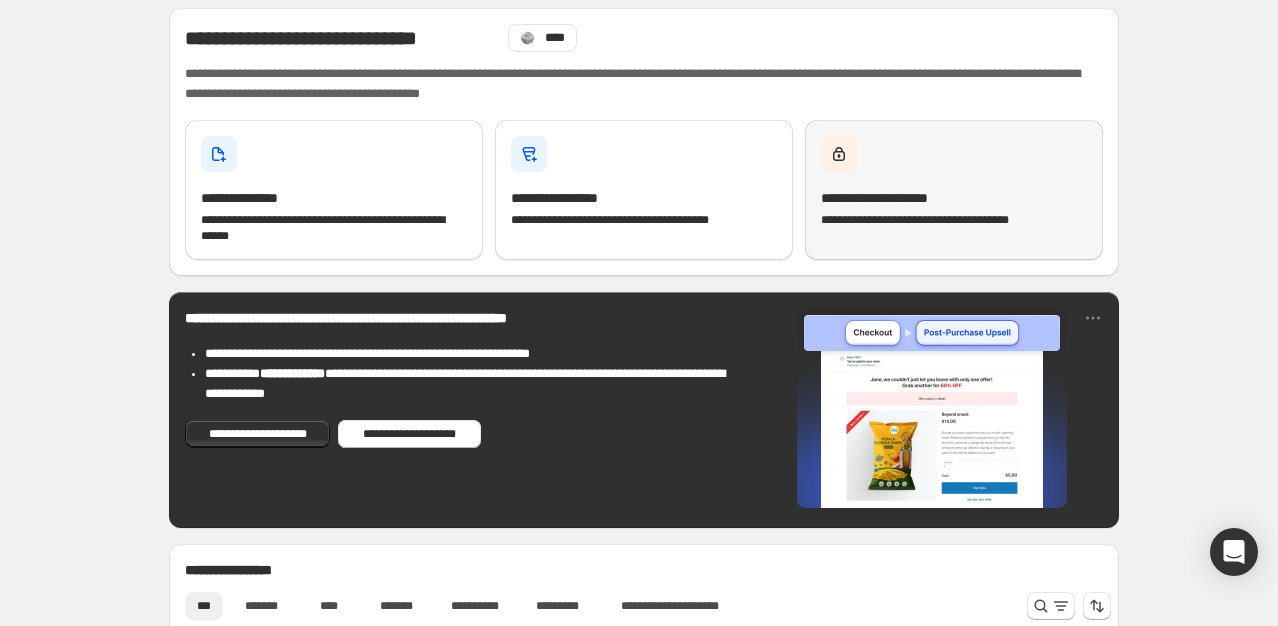 scroll, scrollTop: 411, scrollLeft: 0, axis: vertical 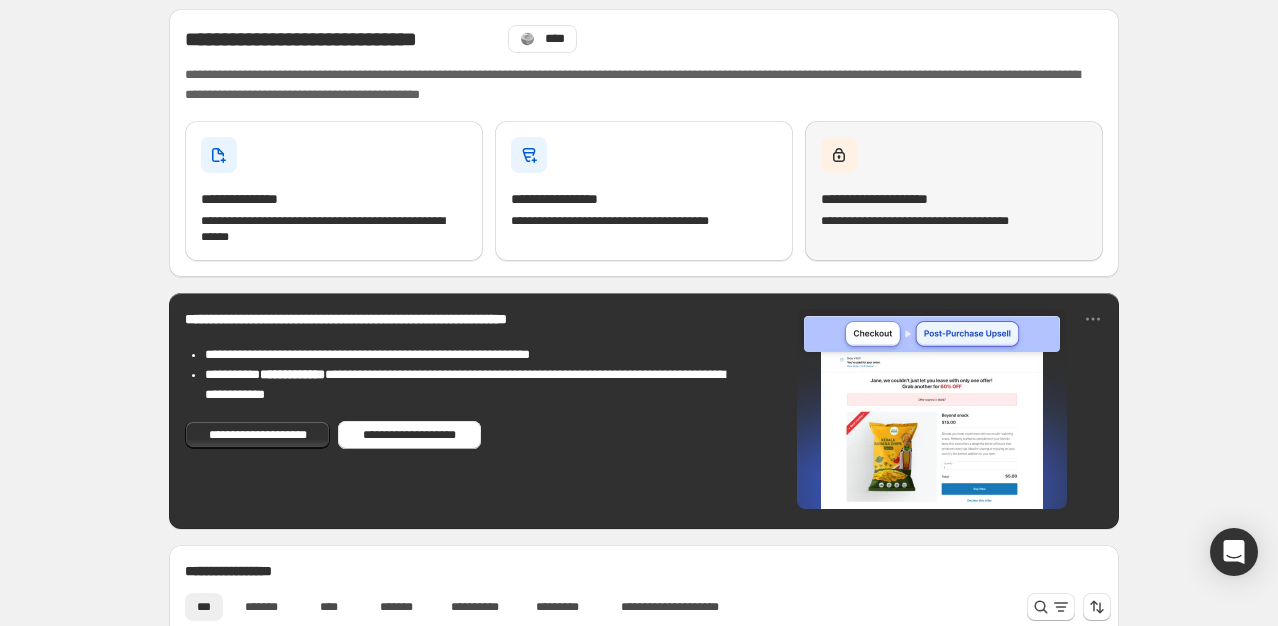 click on "**********" at bounding box center [954, 191] 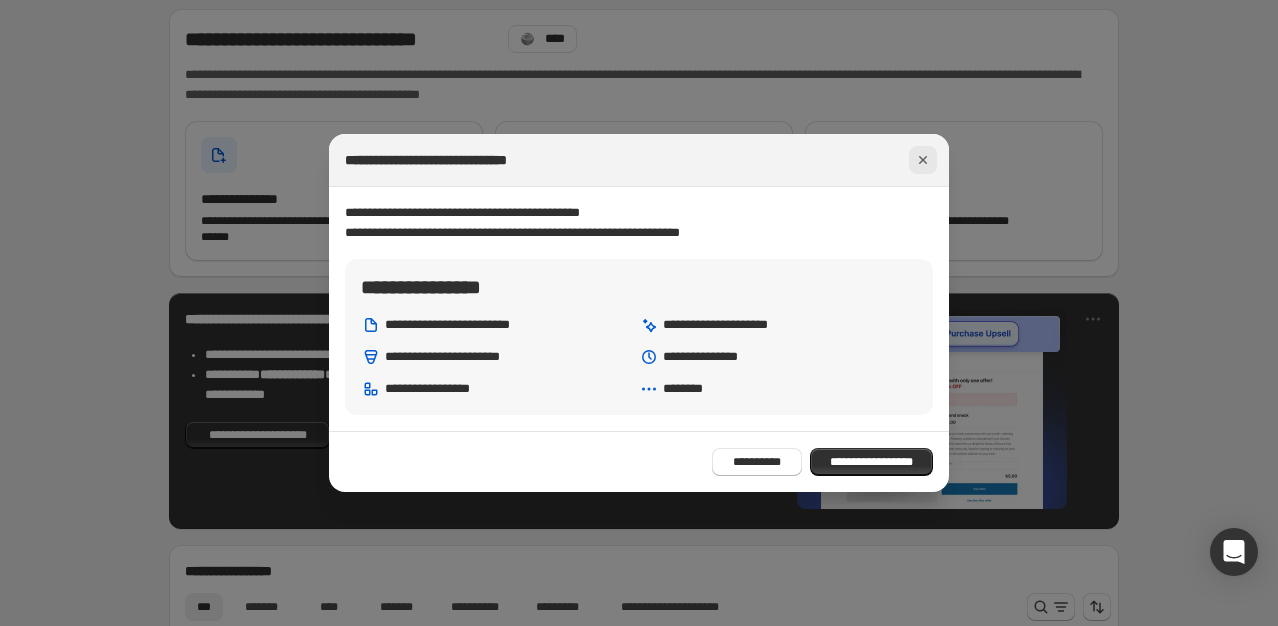 click at bounding box center [923, 160] 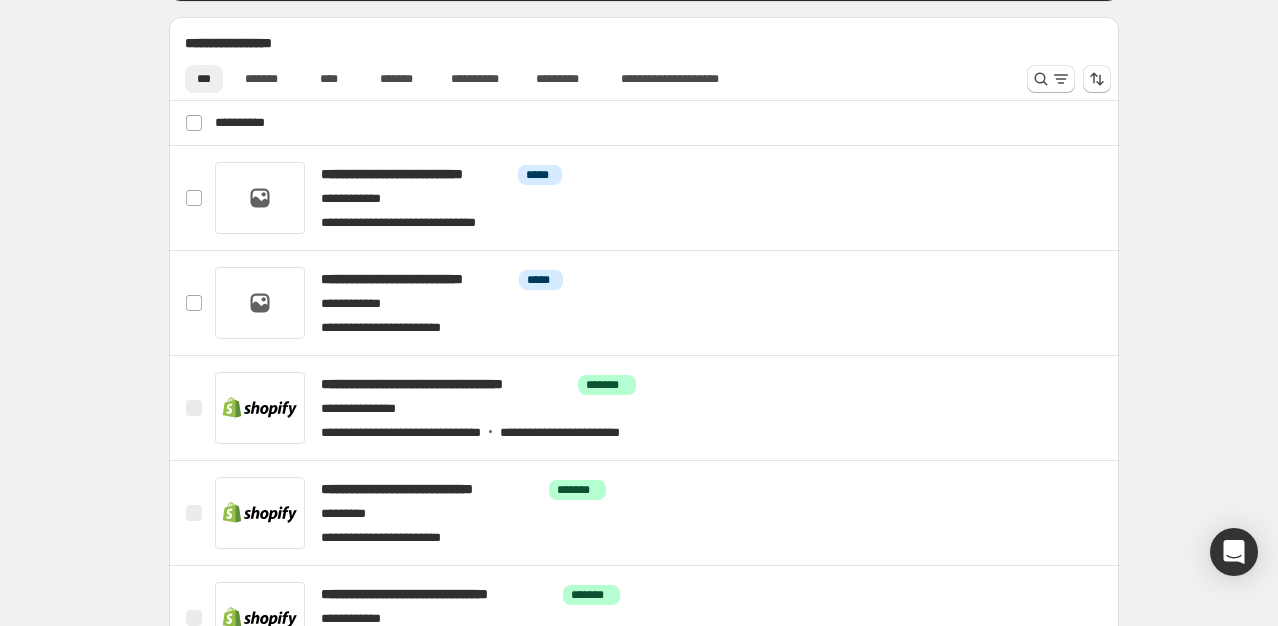 scroll, scrollTop: 938, scrollLeft: 0, axis: vertical 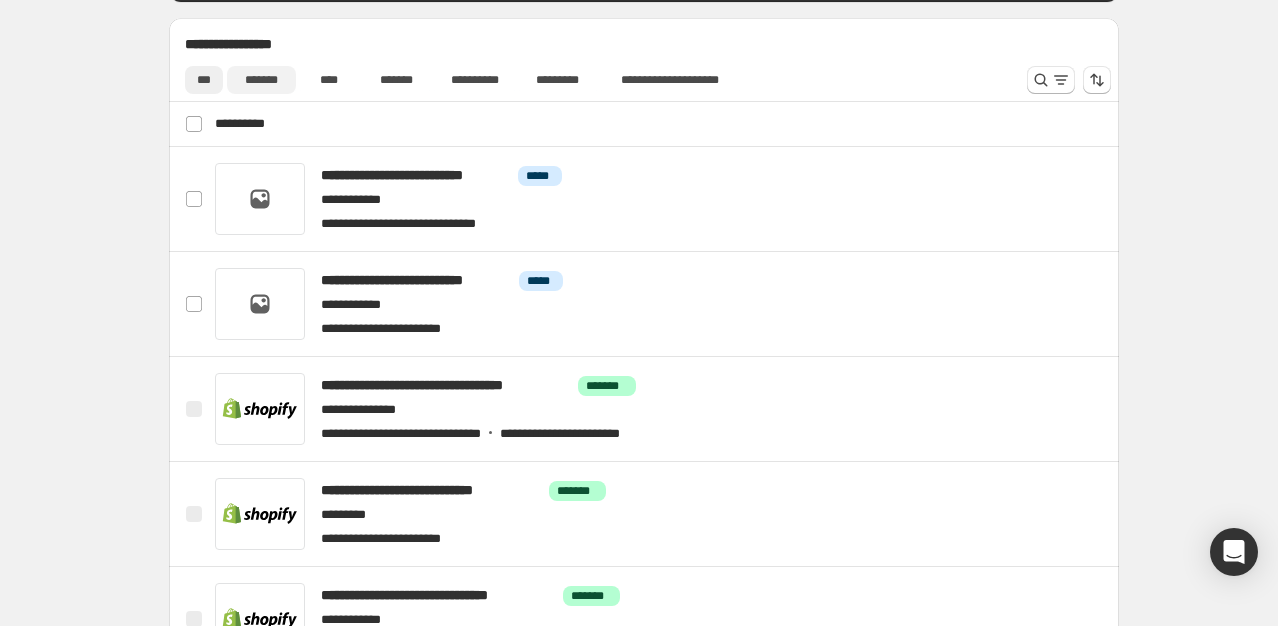 click on "*******" at bounding box center [261, 80] 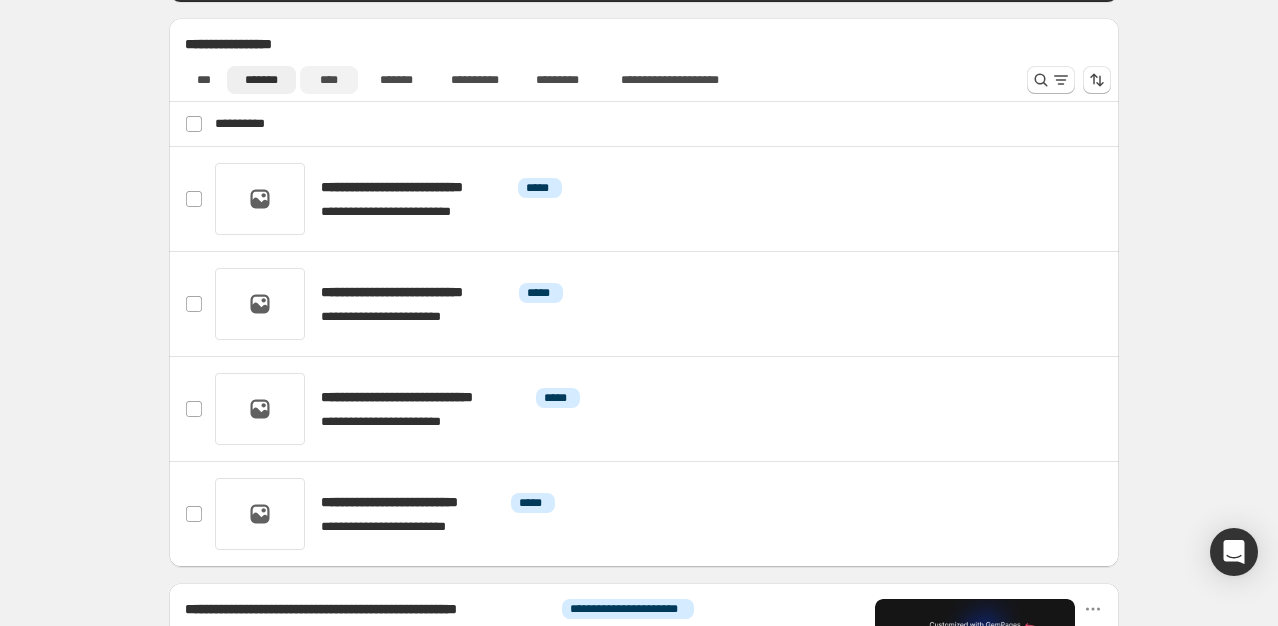 click on "****" at bounding box center (329, 80) 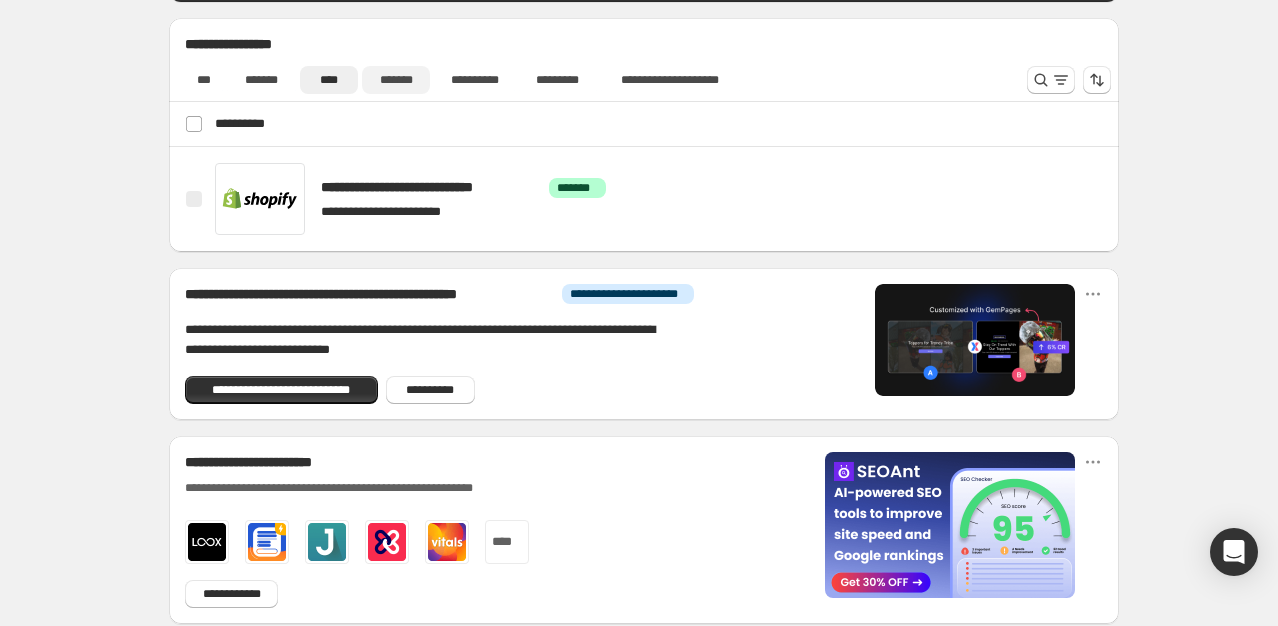 click on "*******" at bounding box center (396, 80) 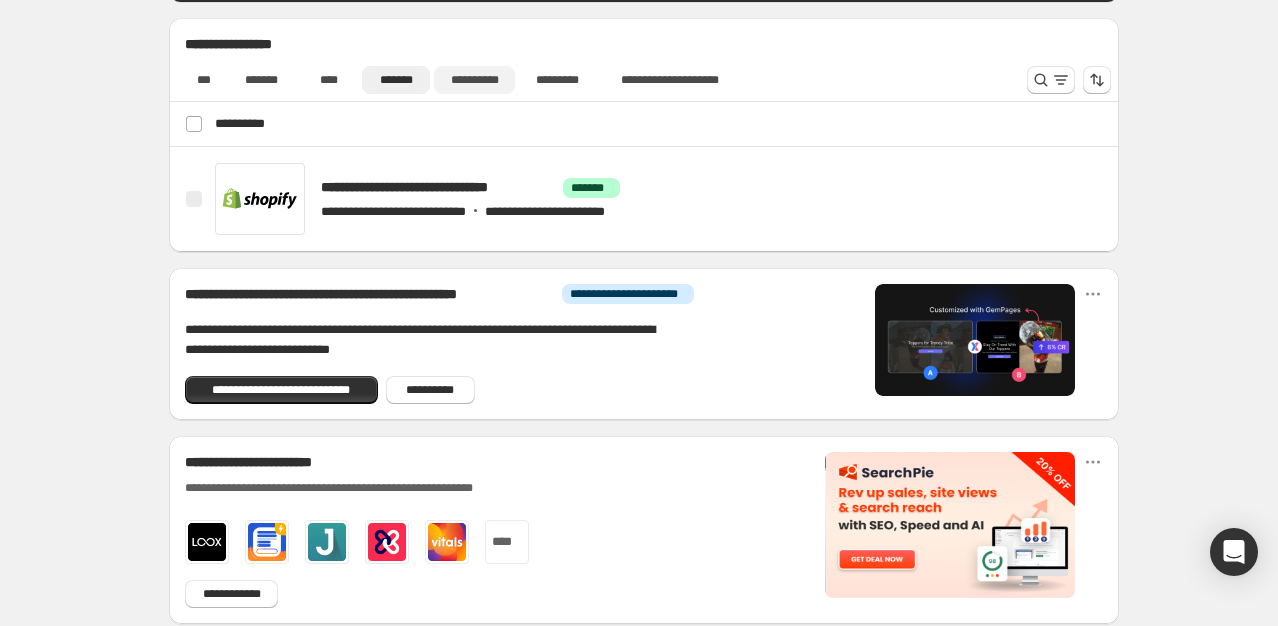 click on "**********" at bounding box center [474, 80] 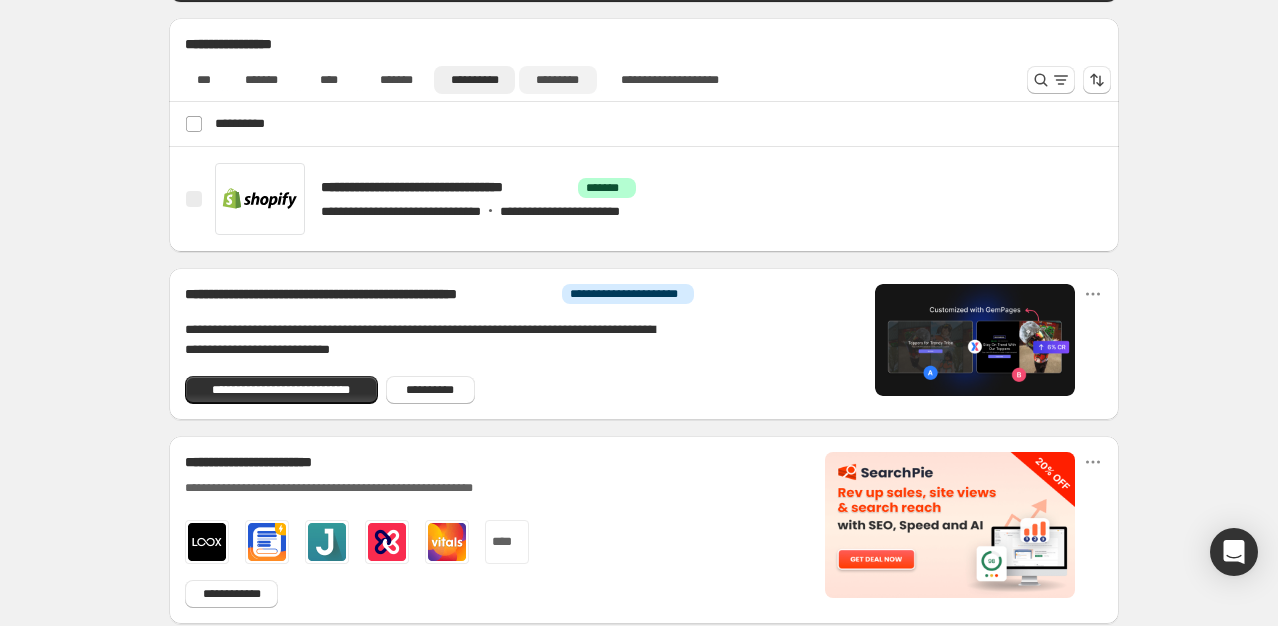 click on "*********" at bounding box center (558, 80) 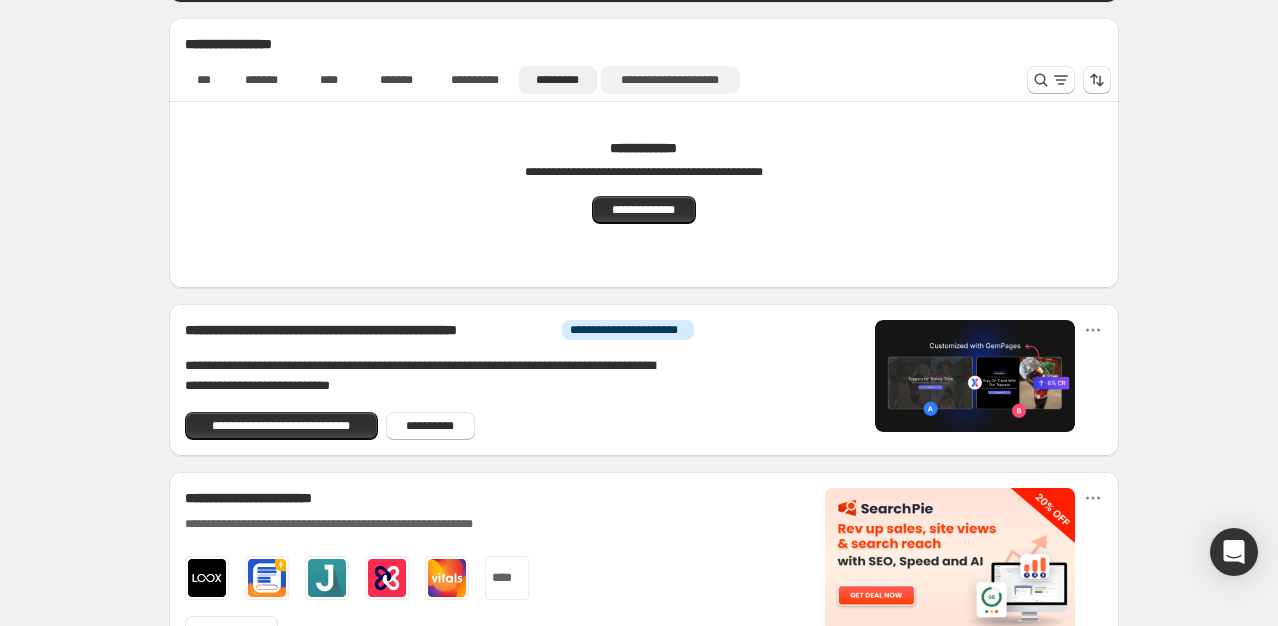 click on "**********" at bounding box center [670, 80] 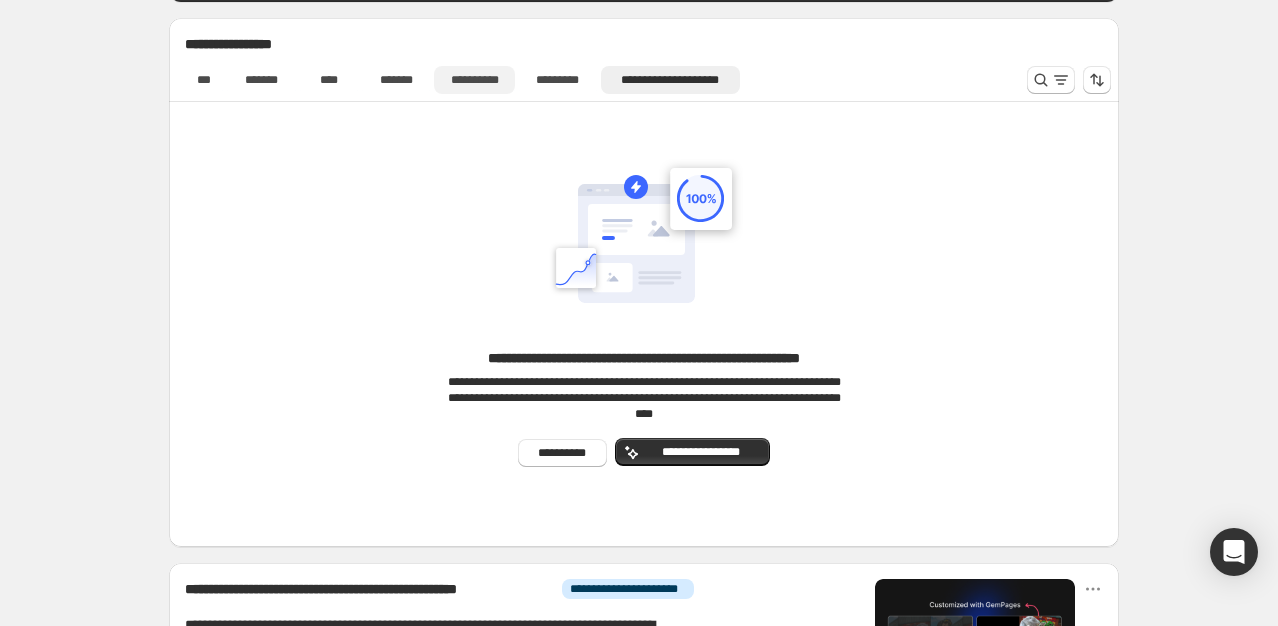 click on "**********" at bounding box center (474, 80) 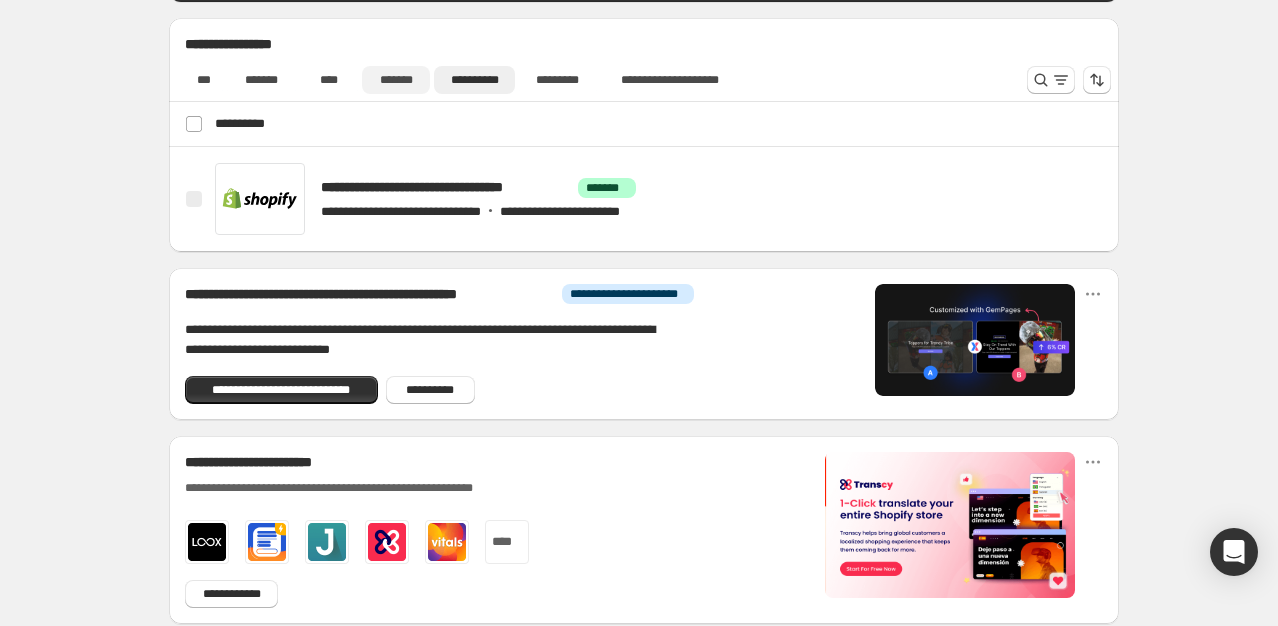click on "*******" at bounding box center [396, 80] 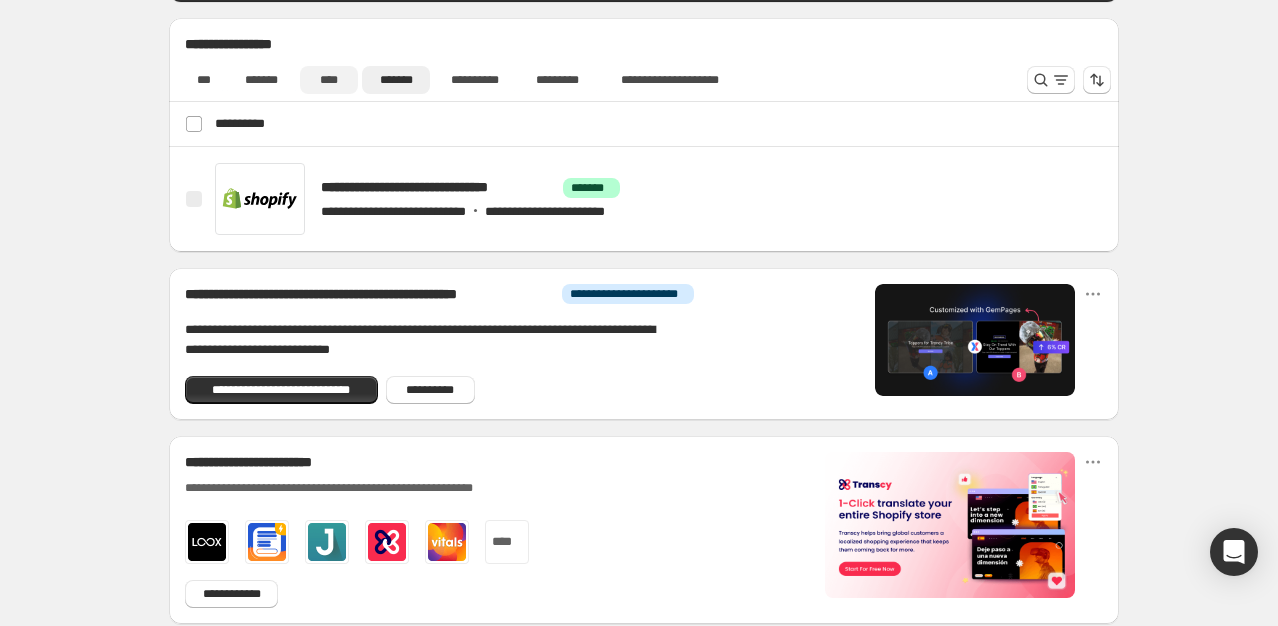 click on "****" at bounding box center [329, 80] 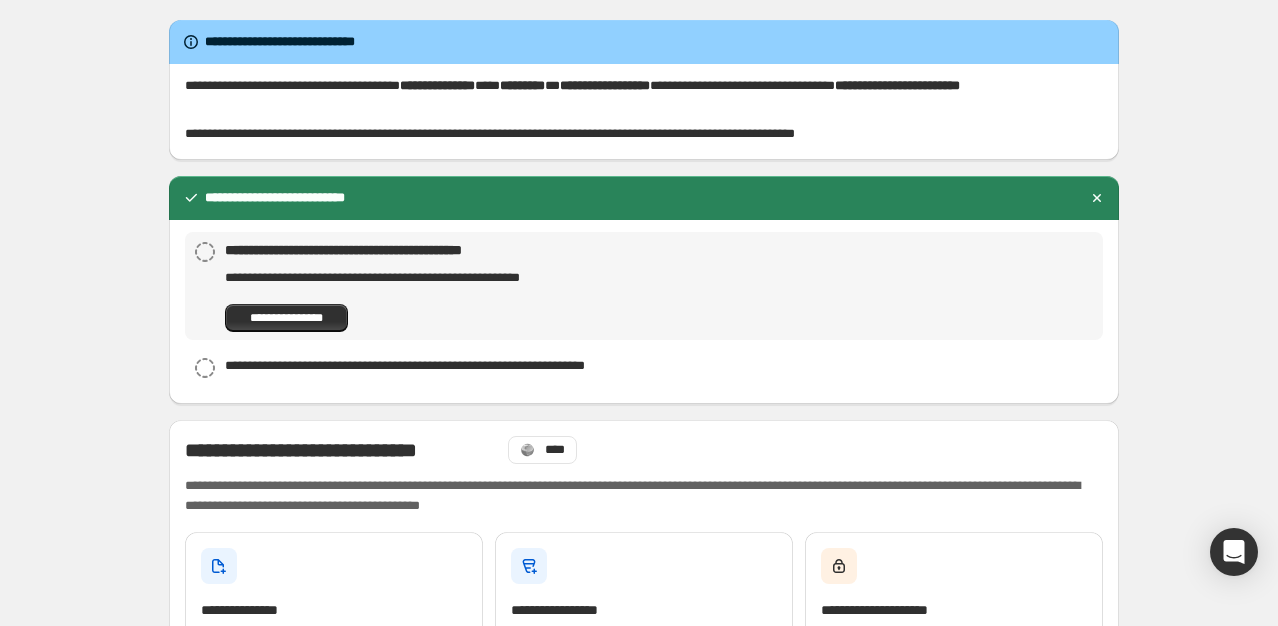 scroll, scrollTop: 211, scrollLeft: 0, axis: vertical 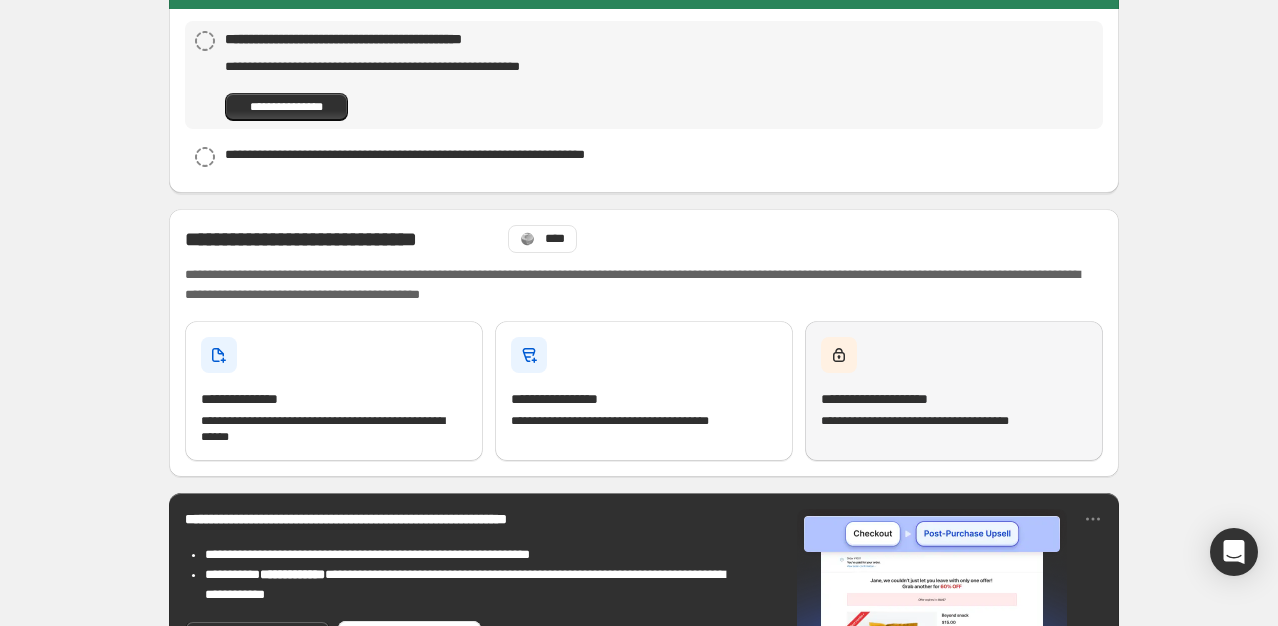 click on "**********" at bounding box center [954, 391] 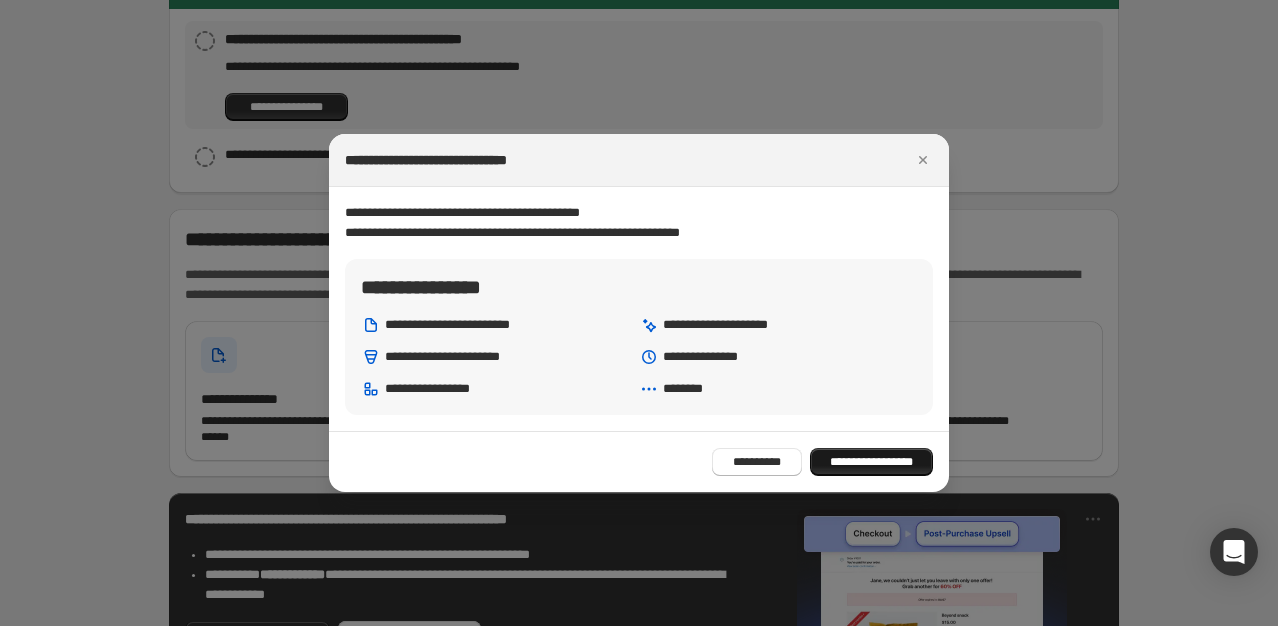 click on "**********" at bounding box center (872, 462) 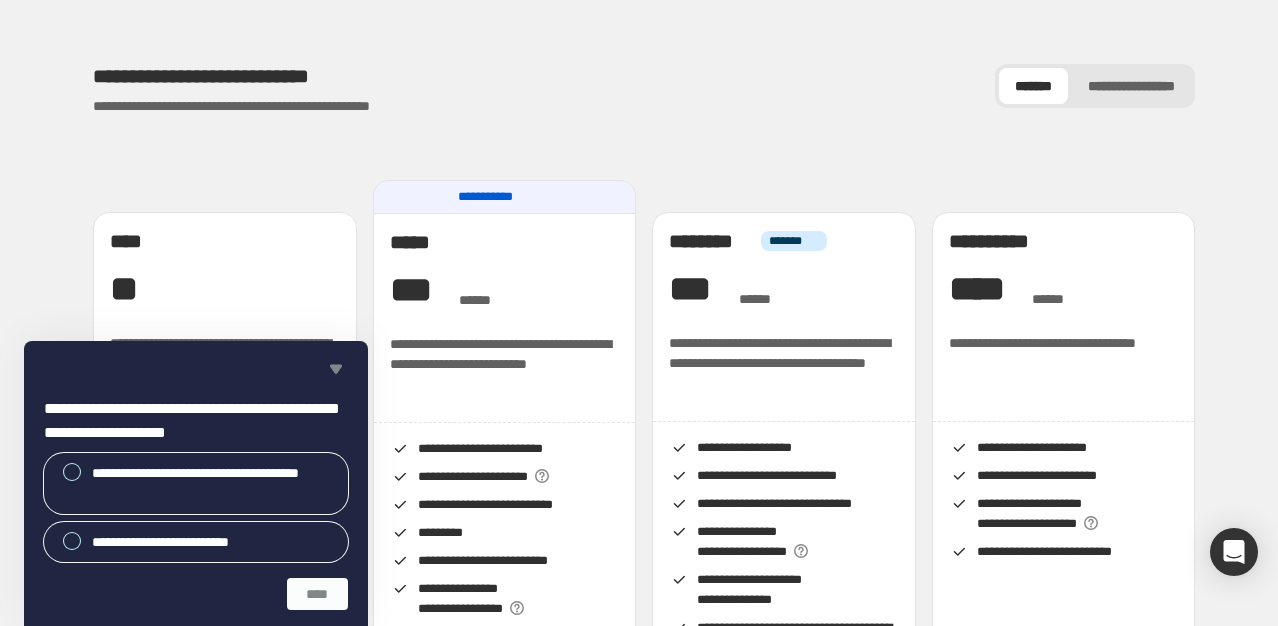 click 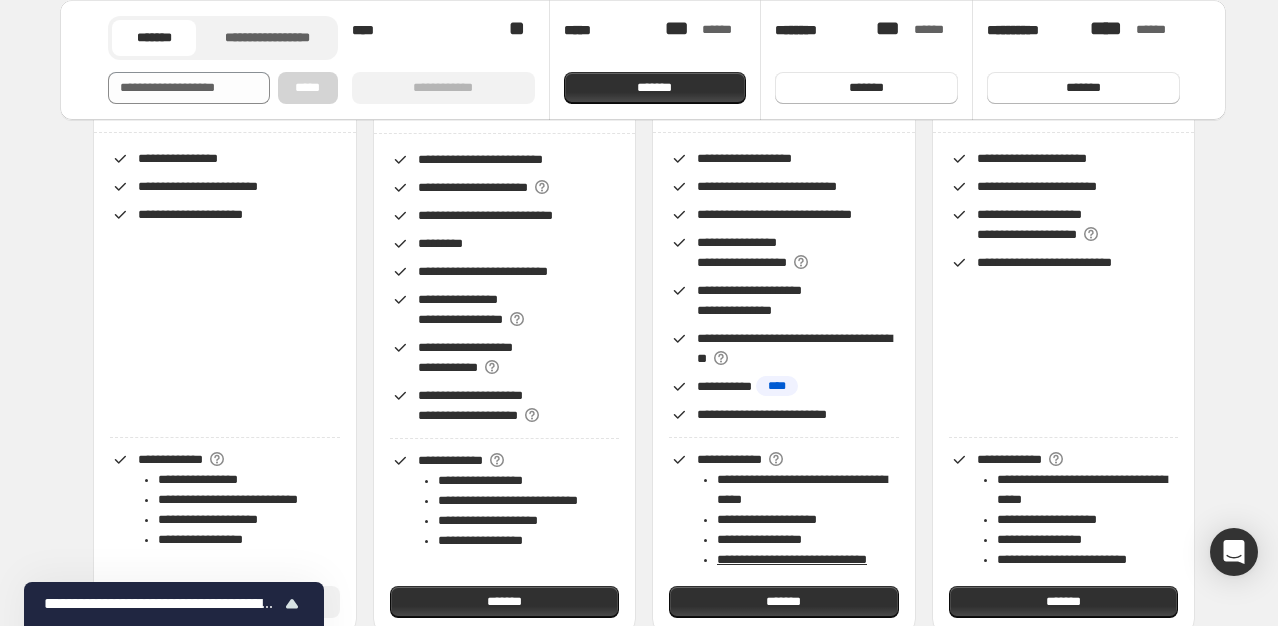 scroll, scrollTop: 303, scrollLeft: 0, axis: vertical 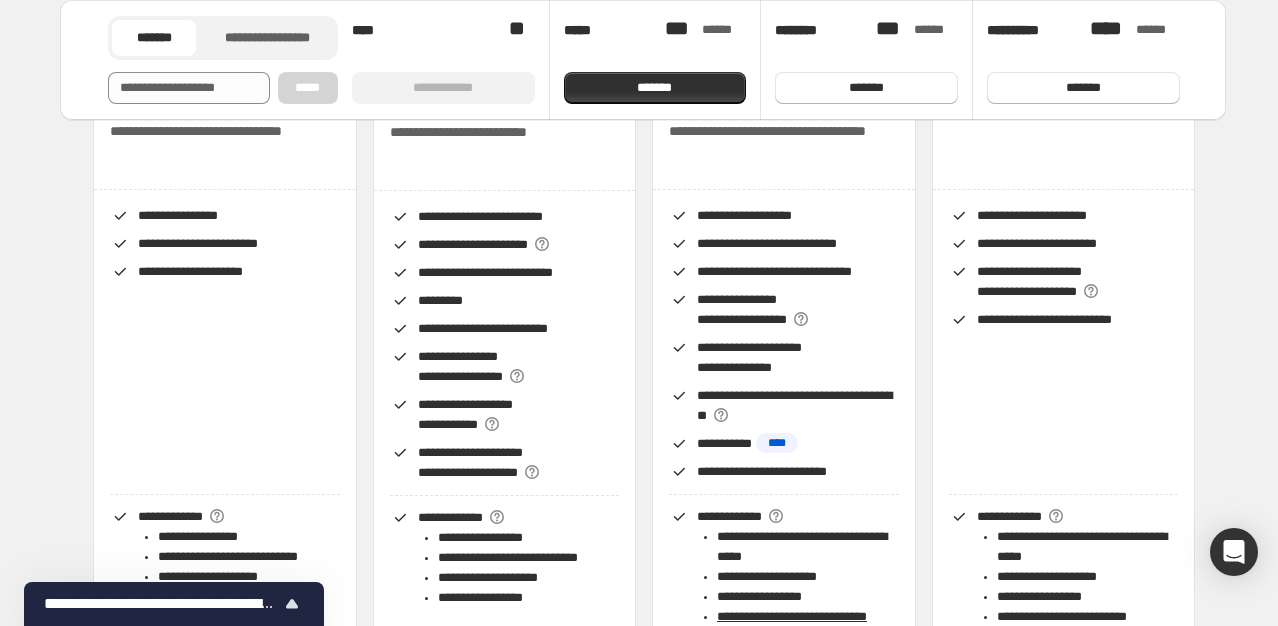 click at bounding box center (505, 190) 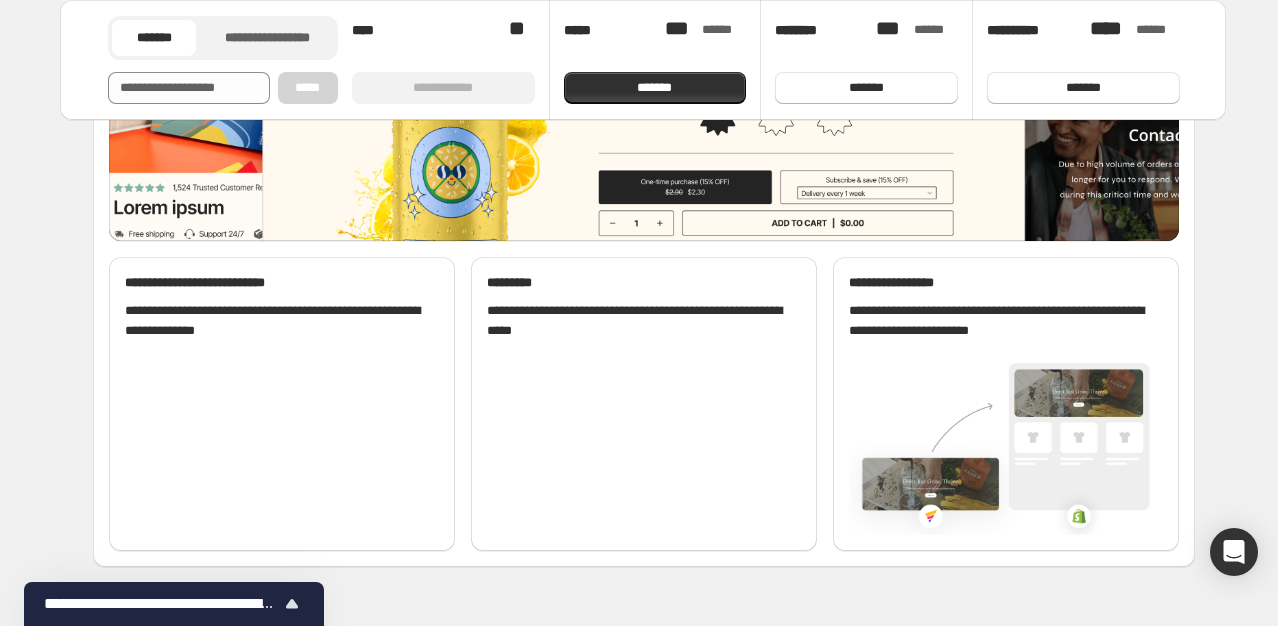 scroll, scrollTop: 1814, scrollLeft: 0, axis: vertical 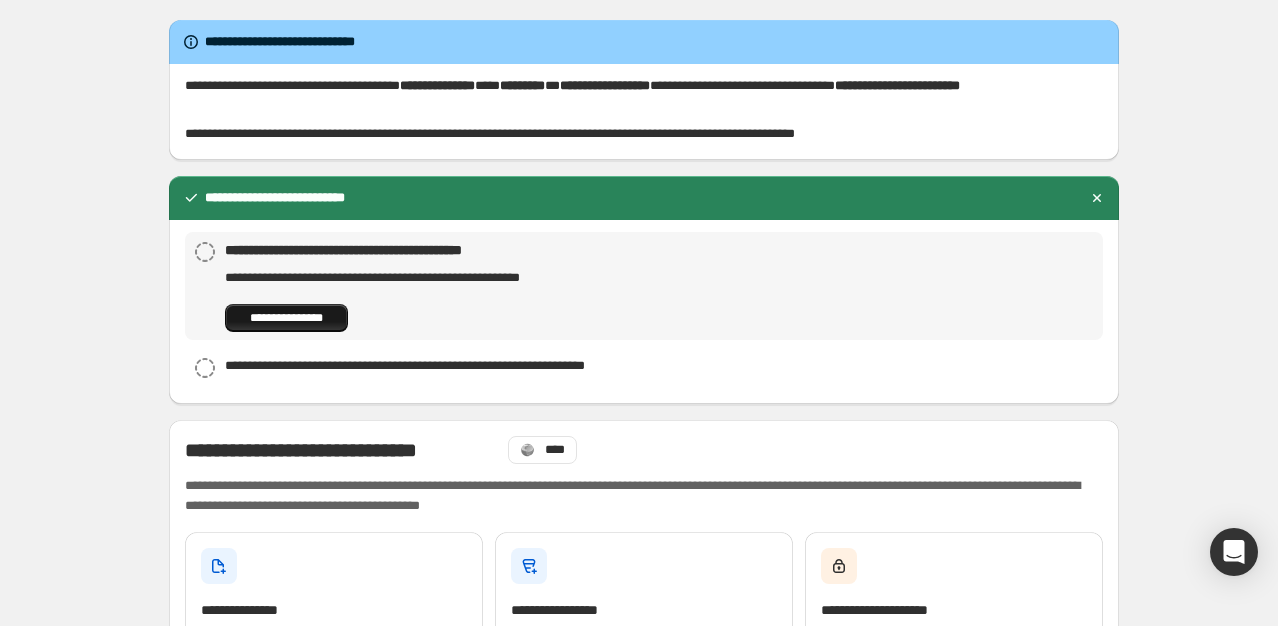 click on "**********" at bounding box center [286, 318] 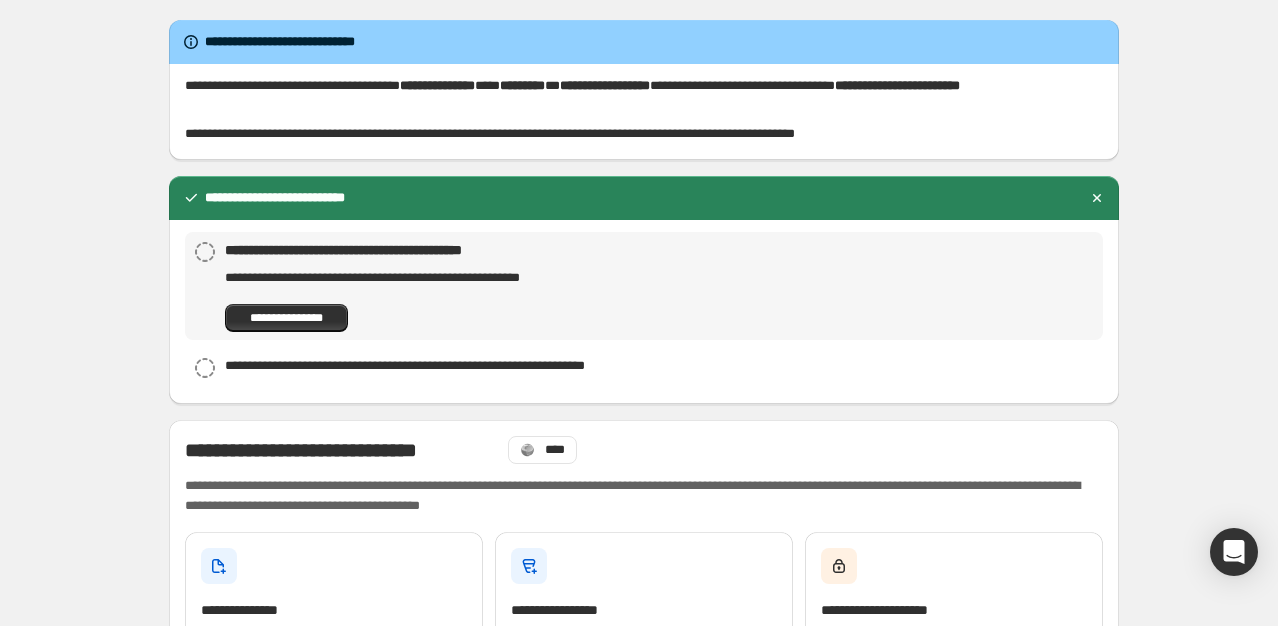 click on "**********" at bounding box center [414, 250] 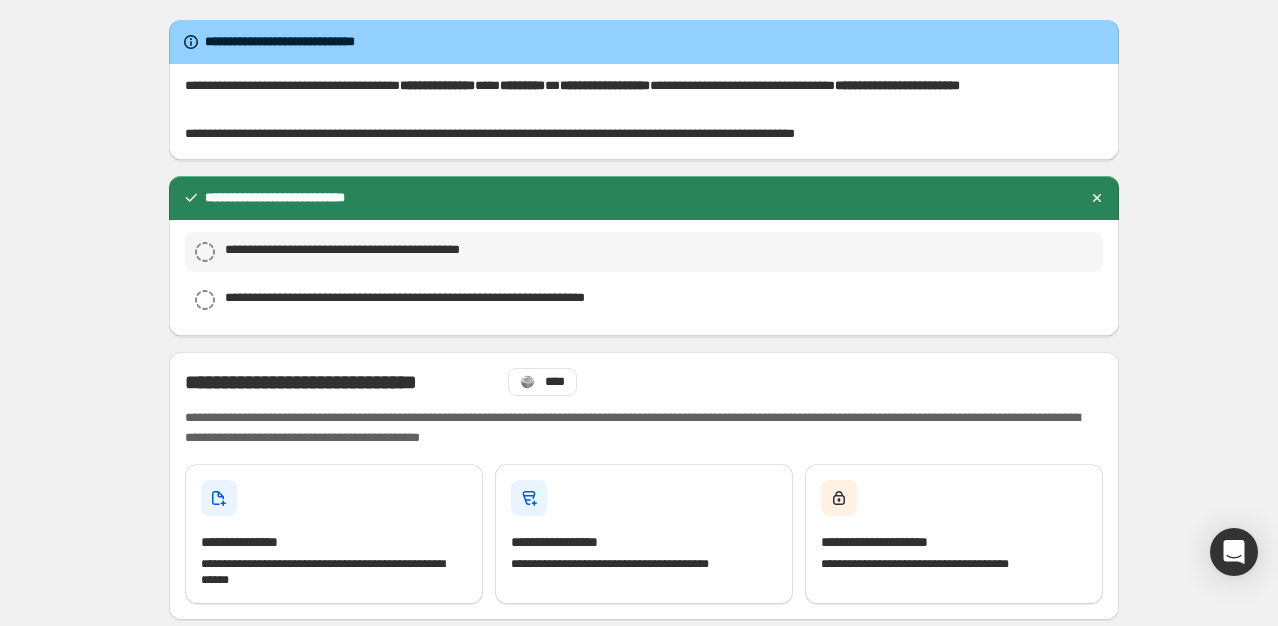 click on "**********" at bounding box center (379, 252) 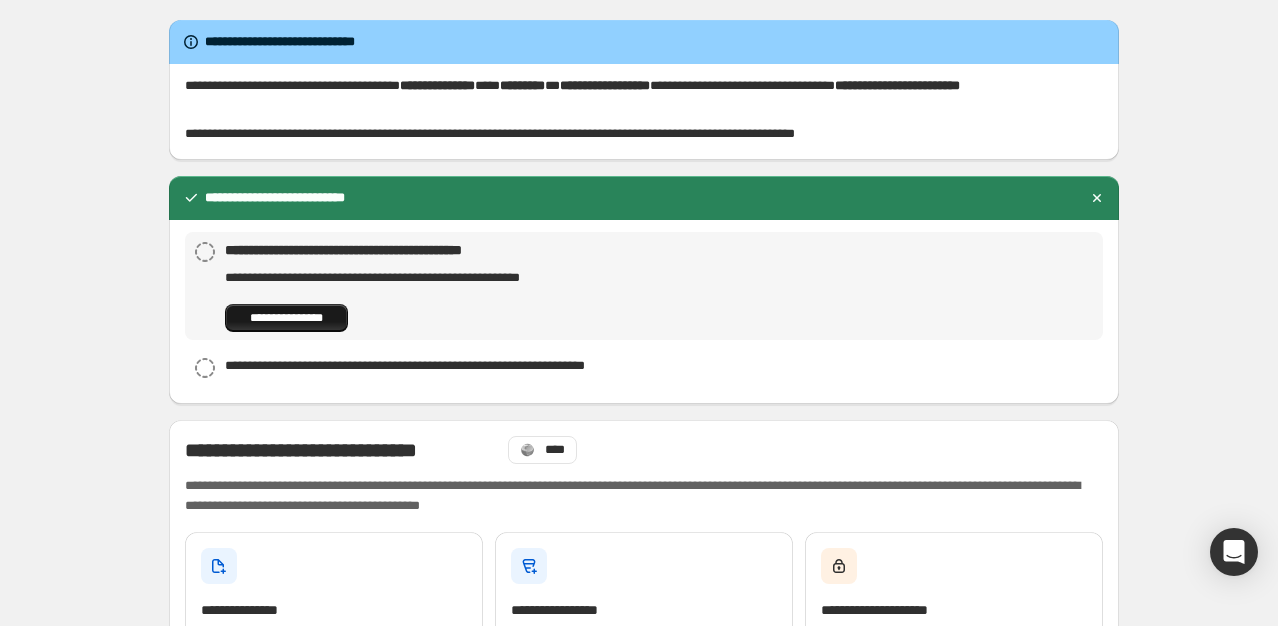 click on "**********" at bounding box center (286, 318) 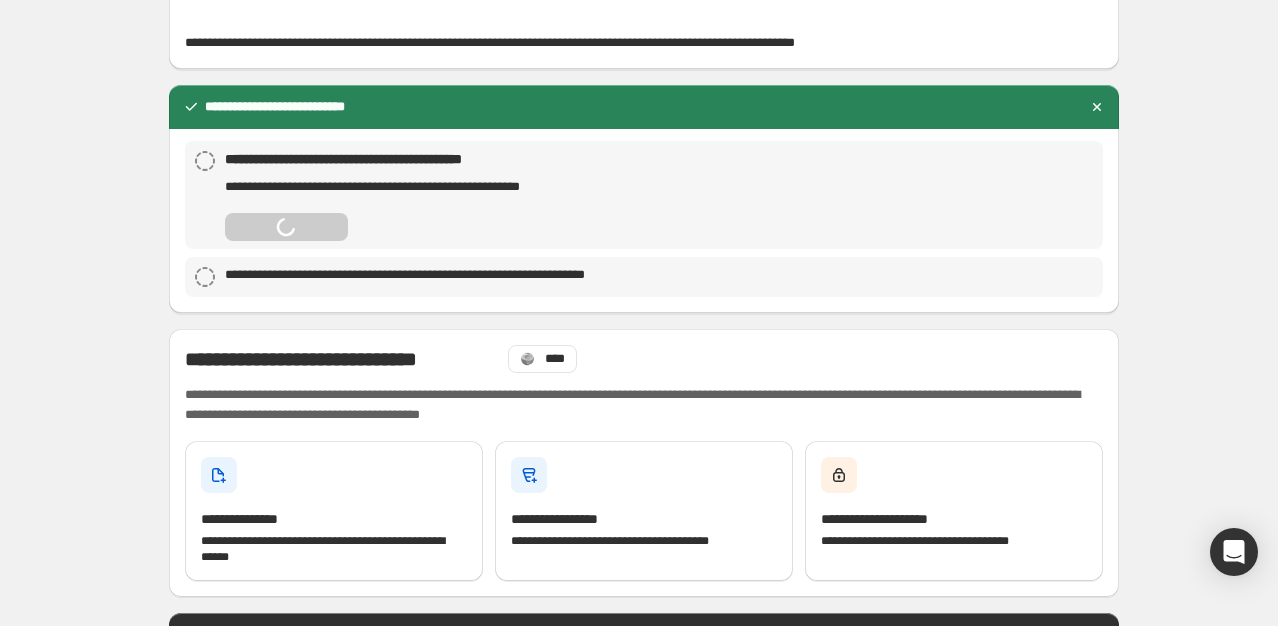 scroll, scrollTop: 0, scrollLeft: 0, axis: both 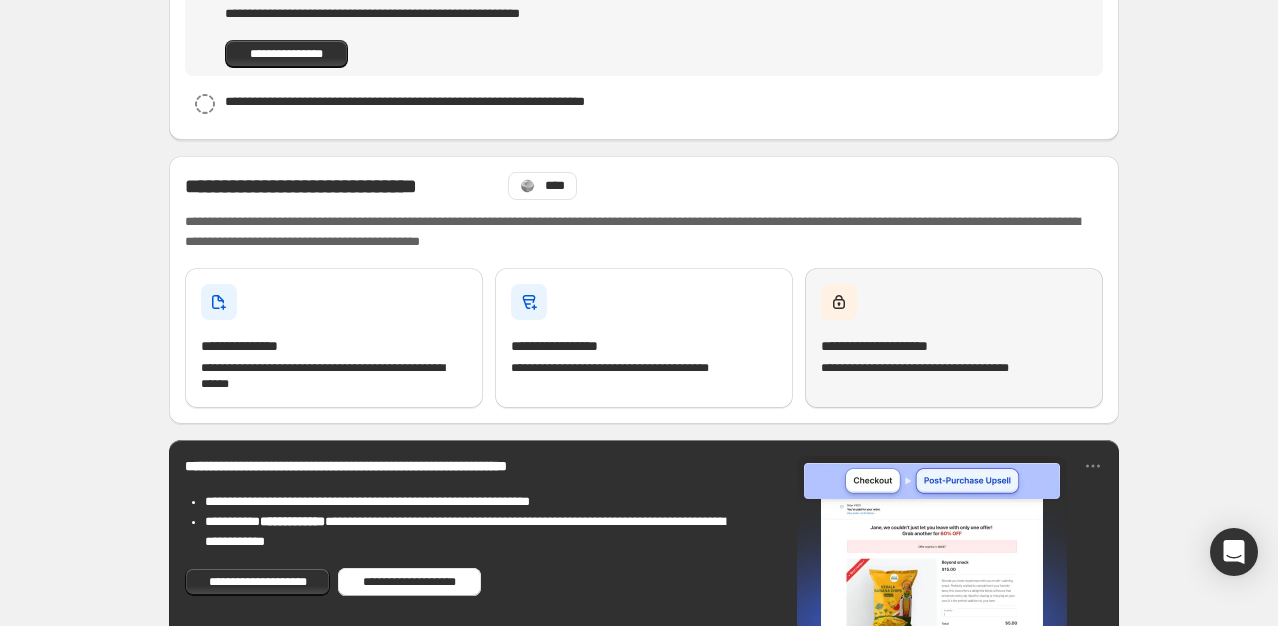 click on "**********" at bounding box center (954, 338) 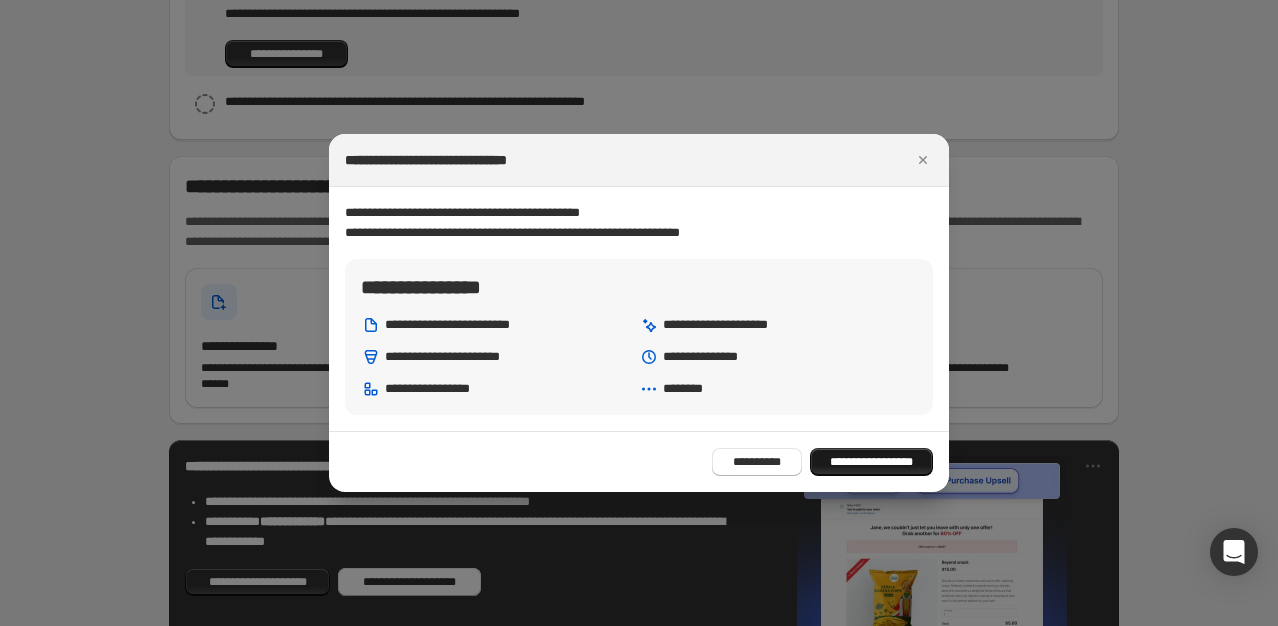 click on "**********" at bounding box center (872, 462) 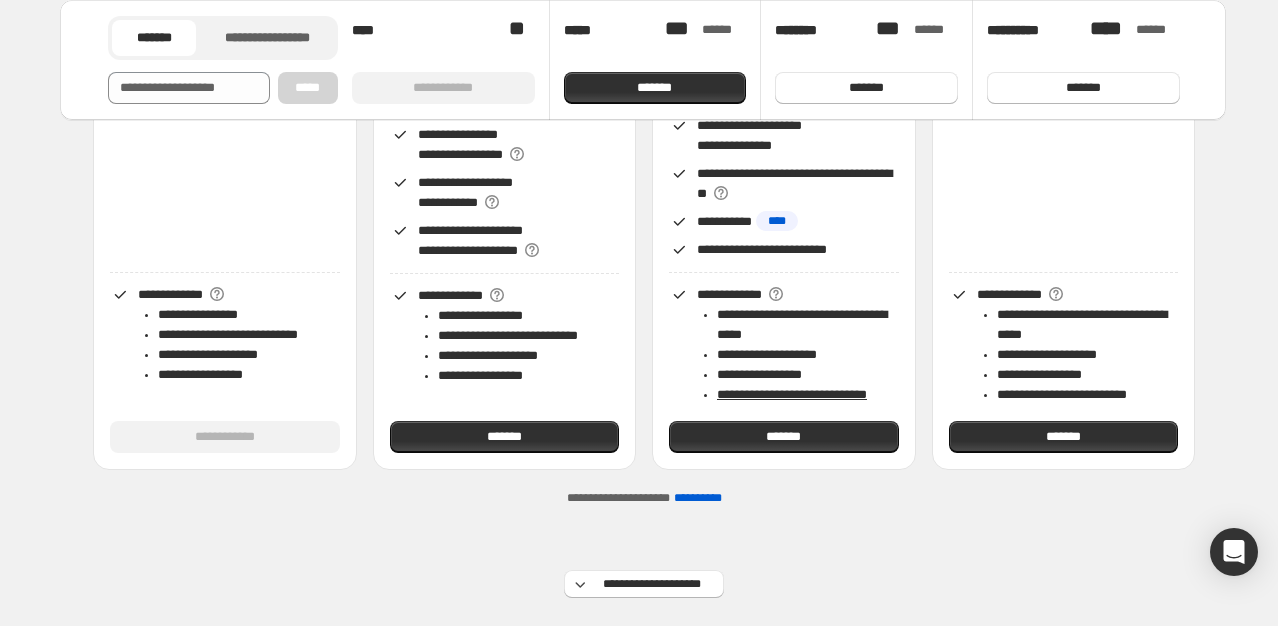 scroll, scrollTop: 456, scrollLeft: 0, axis: vertical 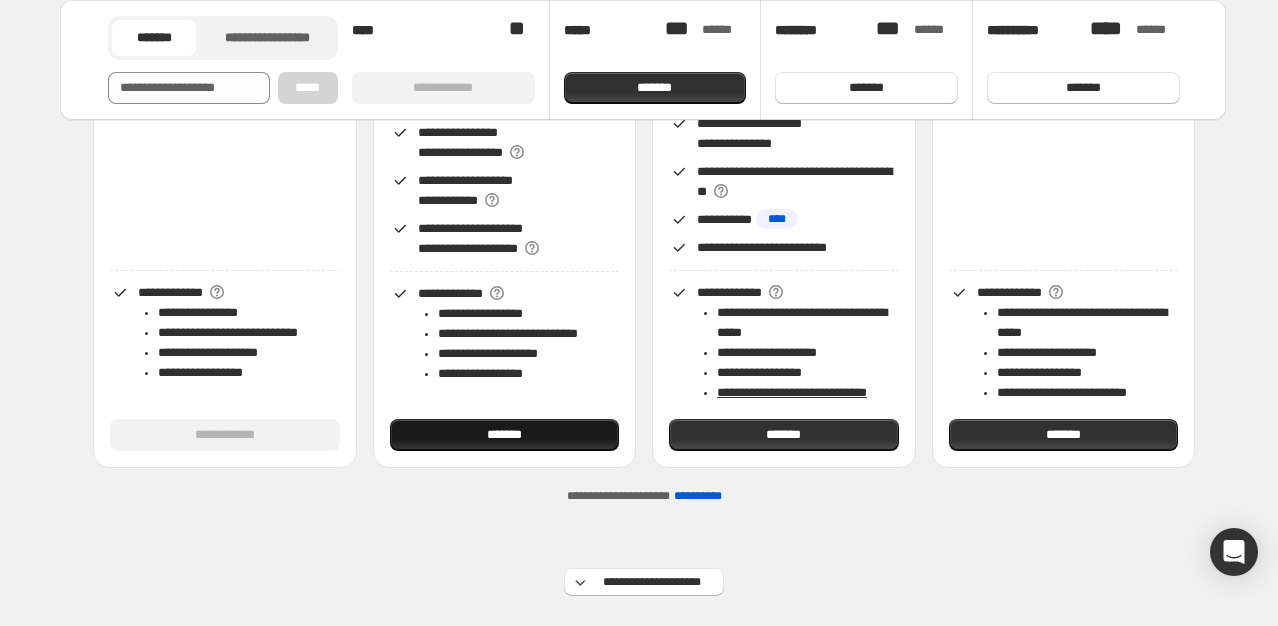 click on "*******" at bounding box center (504, 435) 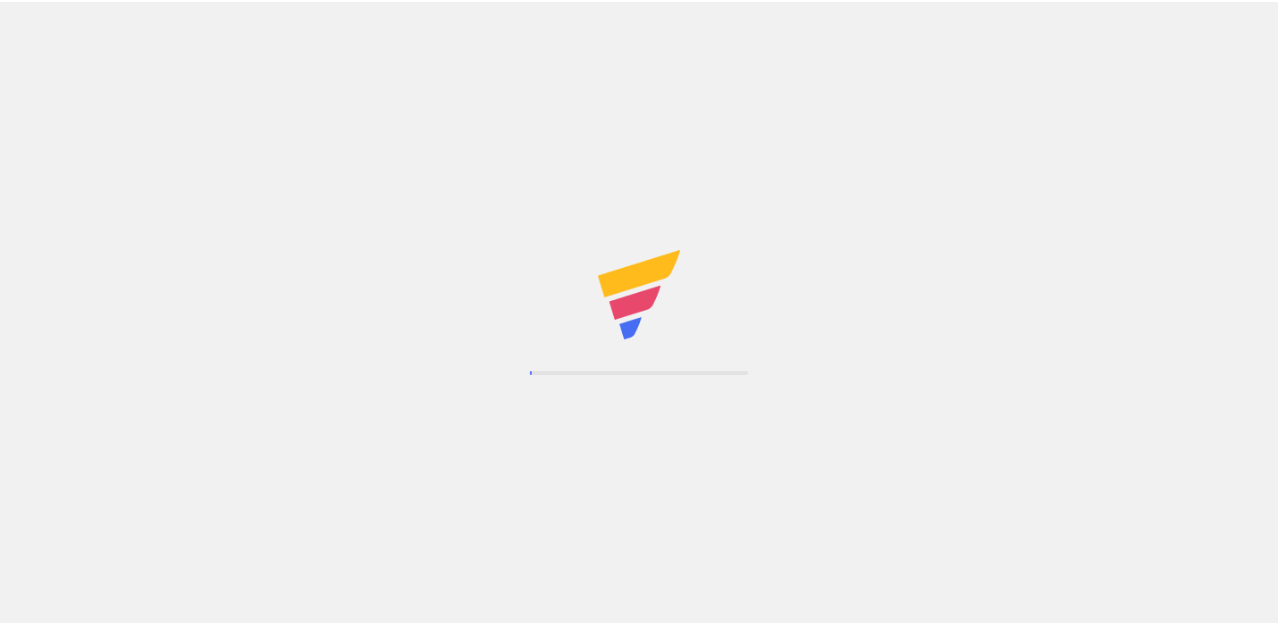 scroll, scrollTop: 0, scrollLeft: 0, axis: both 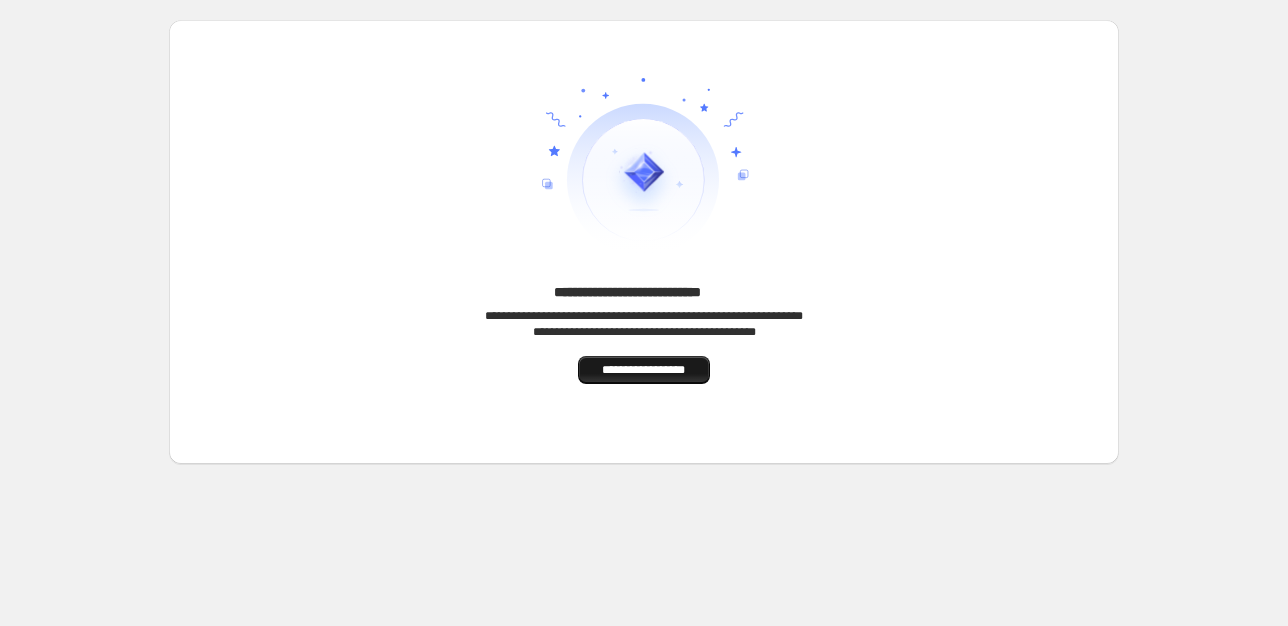 click on "**********" at bounding box center [644, 370] 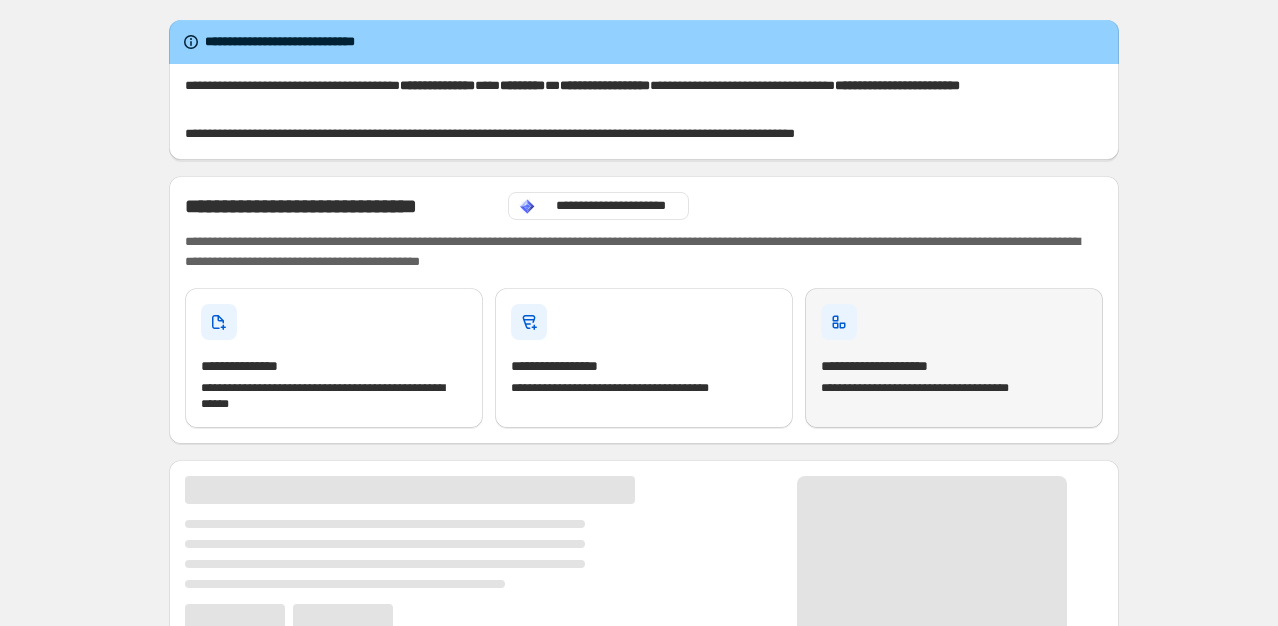 click on "**********" at bounding box center [954, 358] 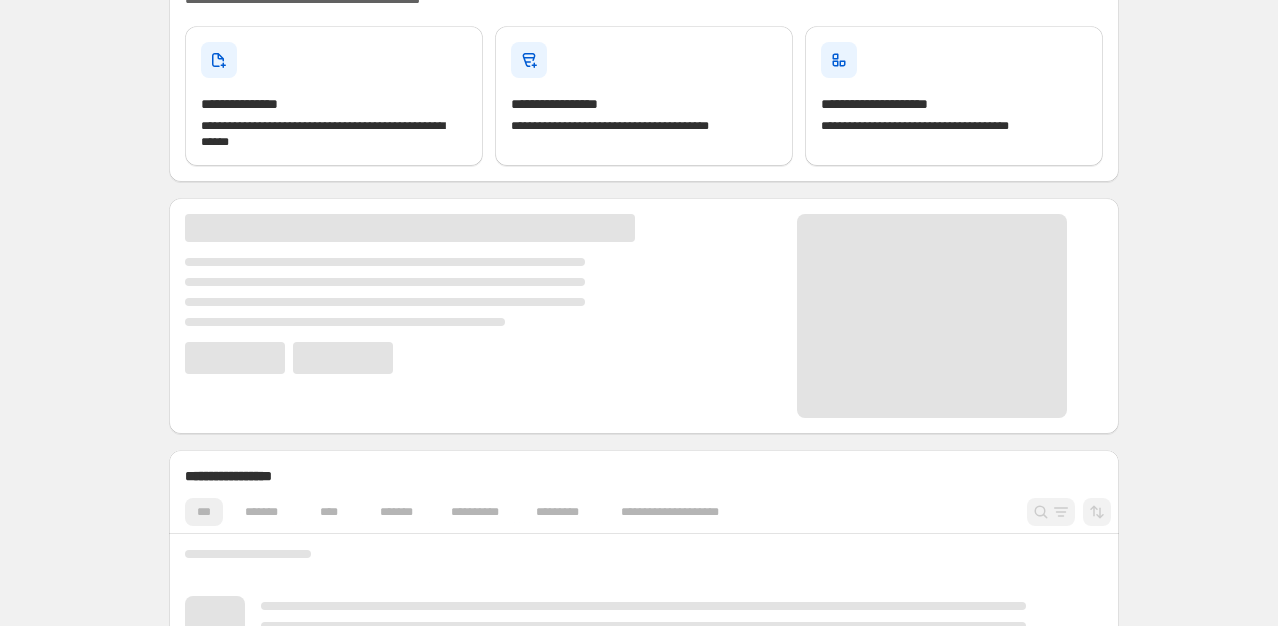 scroll, scrollTop: 263, scrollLeft: 0, axis: vertical 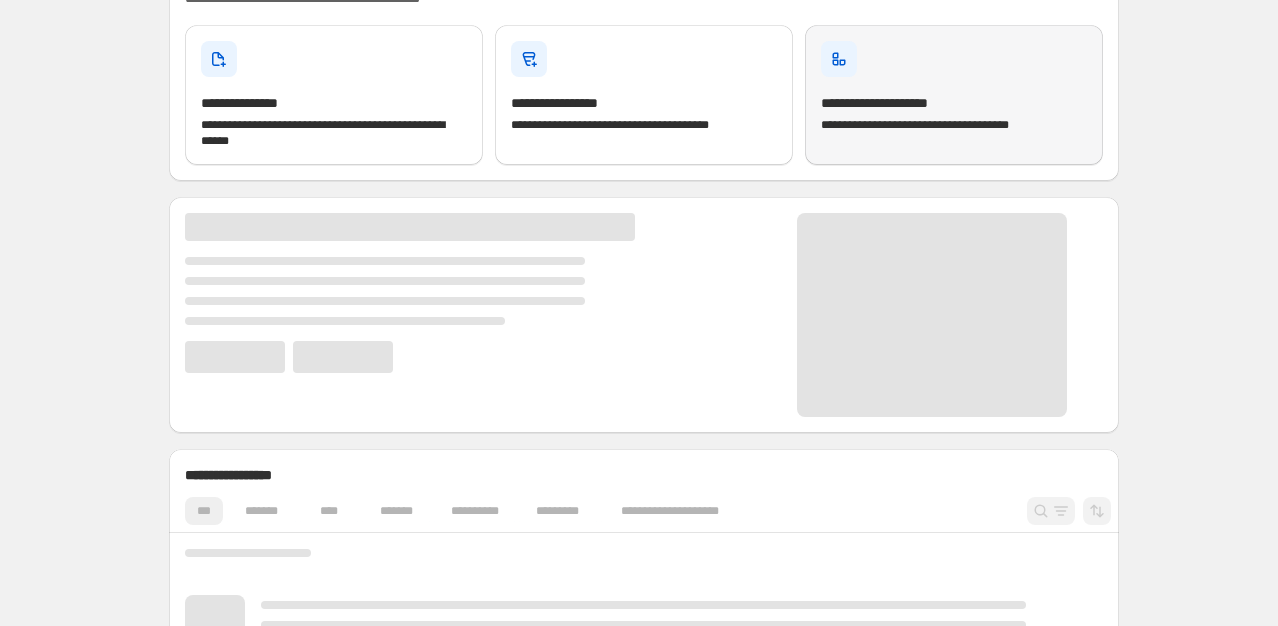 click on "**********" at bounding box center [899, 103] 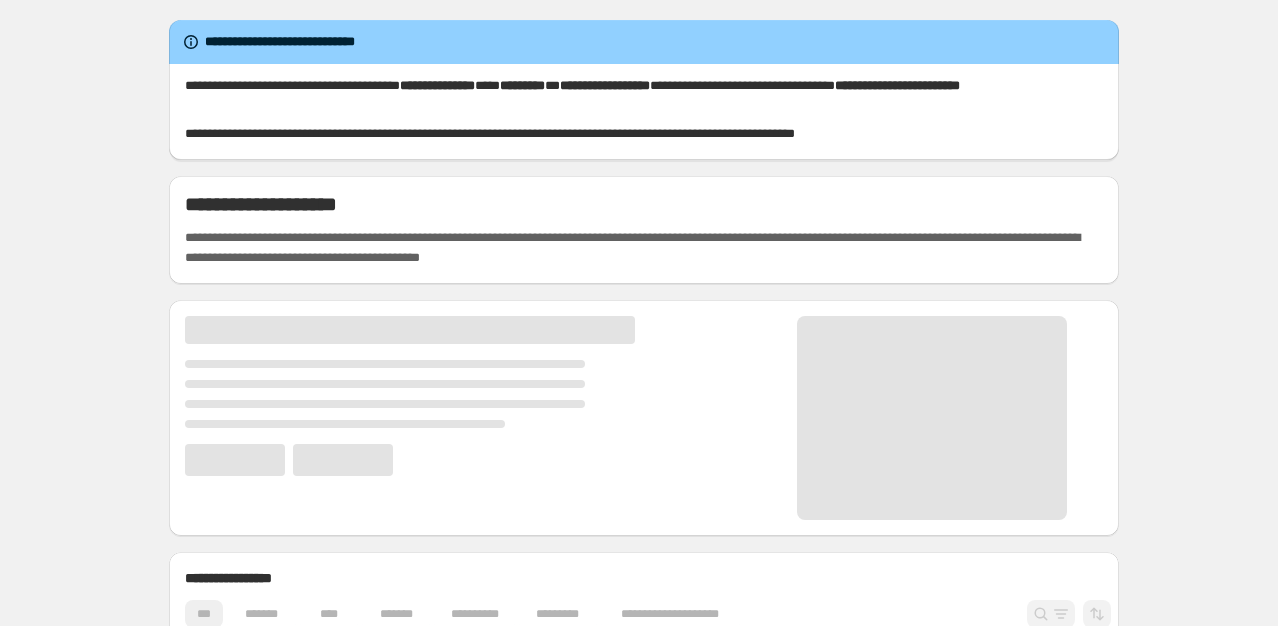 scroll, scrollTop: 0, scrollLeft: 0, axis: both 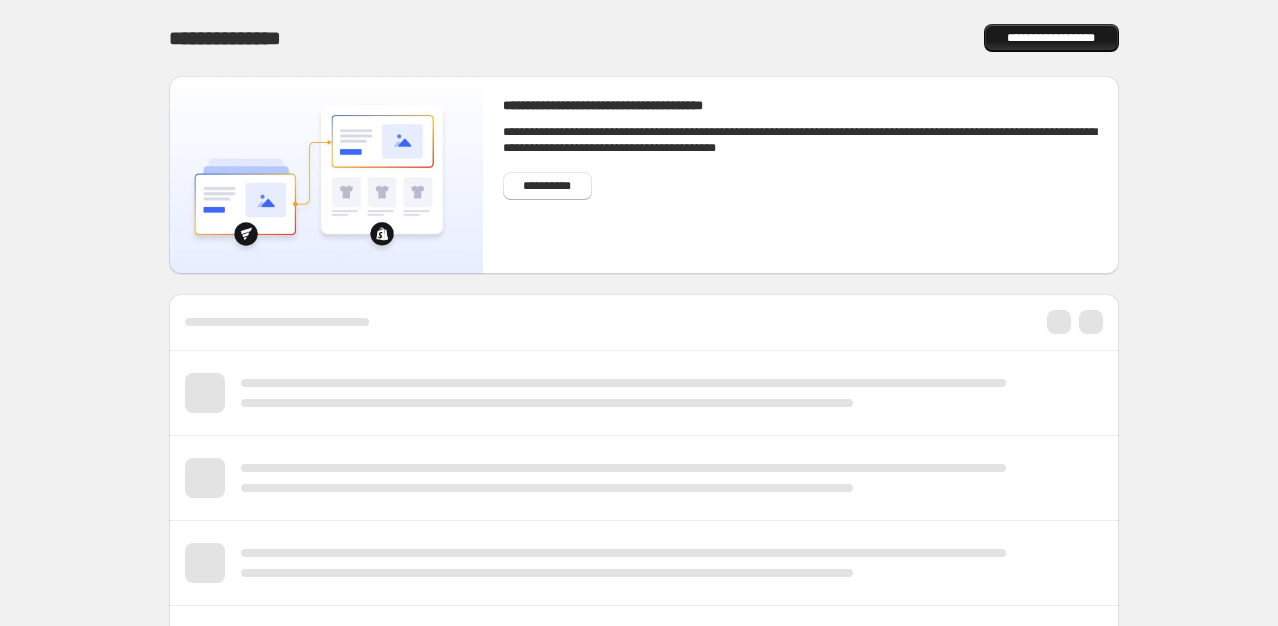 click on "**********" at bounding box center (1051, 38) 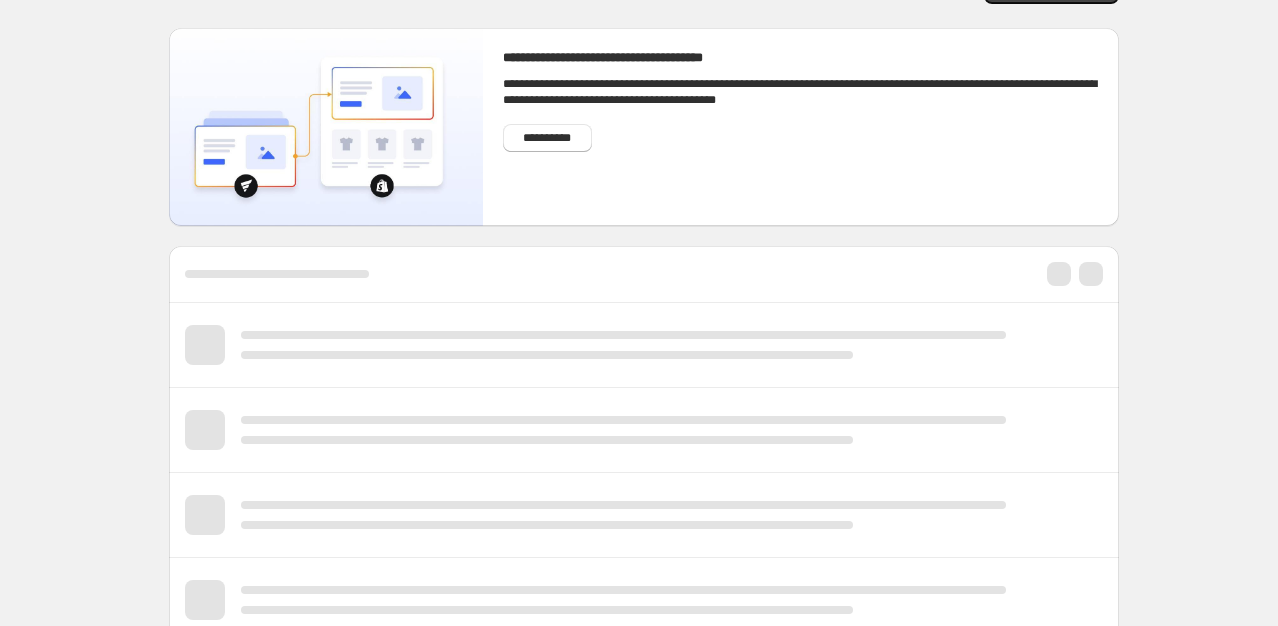 scroll, scrollTop: 0, scrollLeft: 0, axis: both 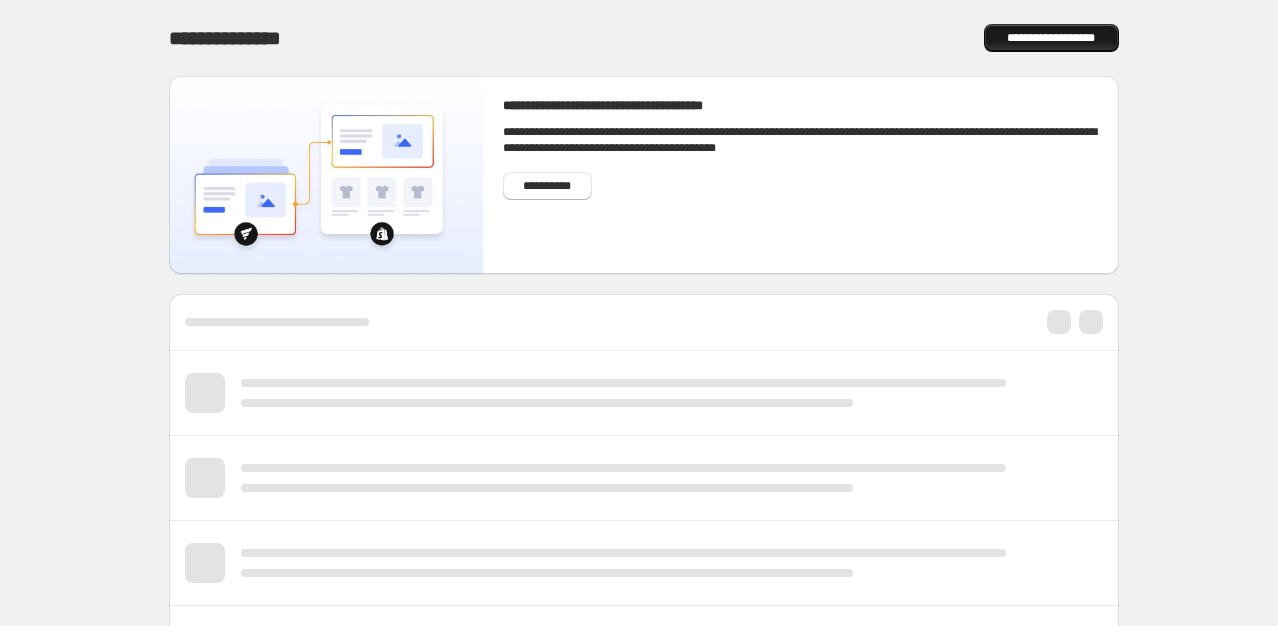 click on "**********" at bounding box center [1051, 38] 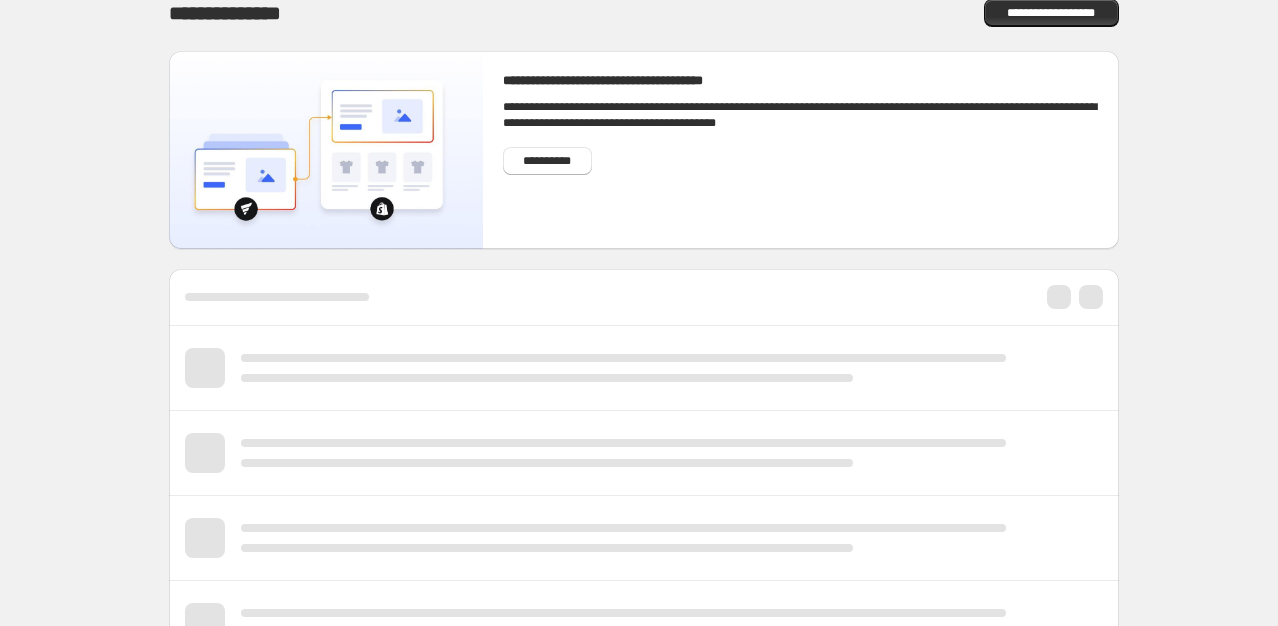 scroll, scrollTop: 0, scrollLeft: 0, axis: both 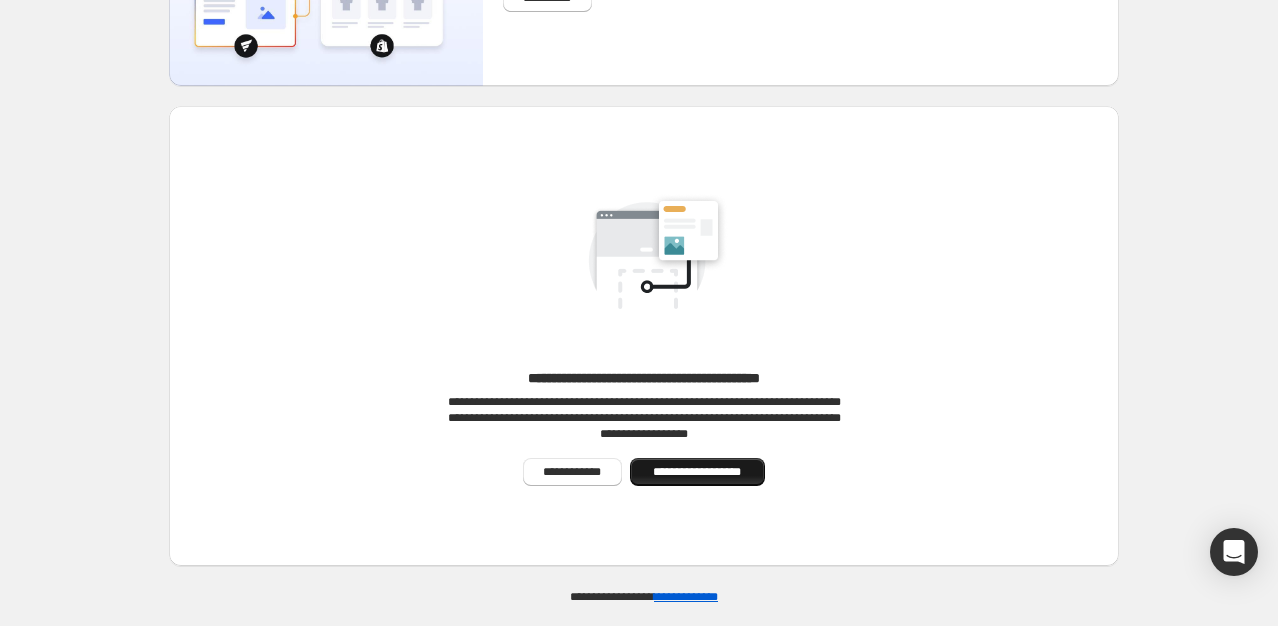 click on "**********" at bounding box center (697, 472) 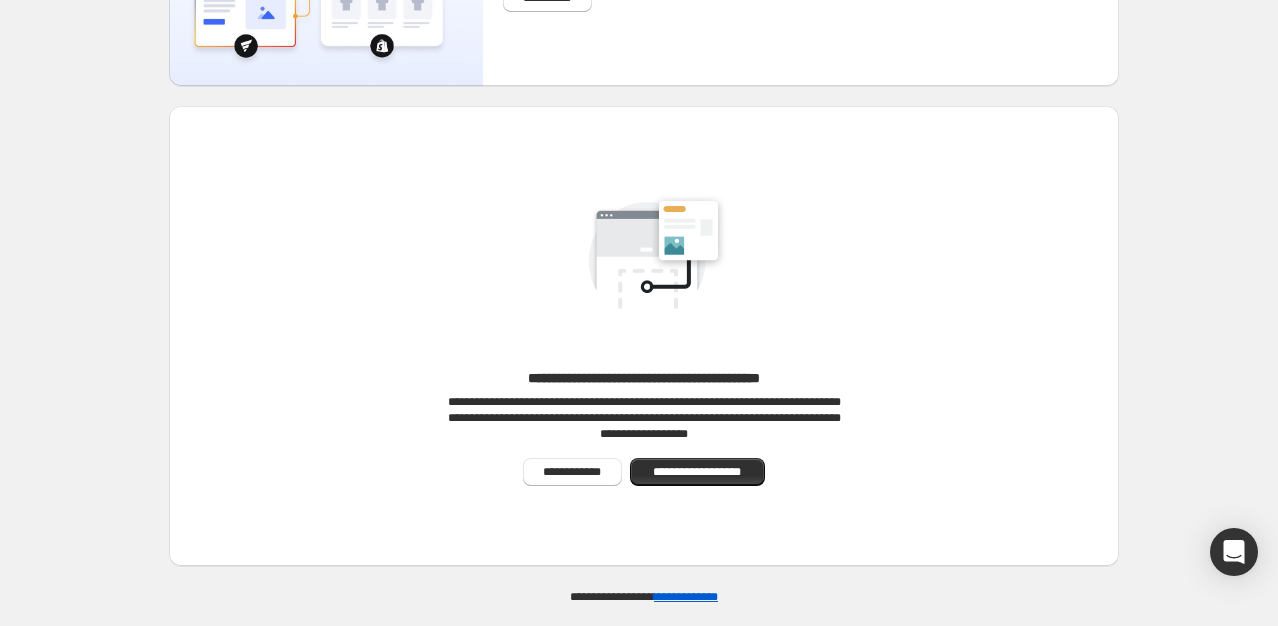 scroll, scrollTop: 0, scrollLeft: 0, axis: both 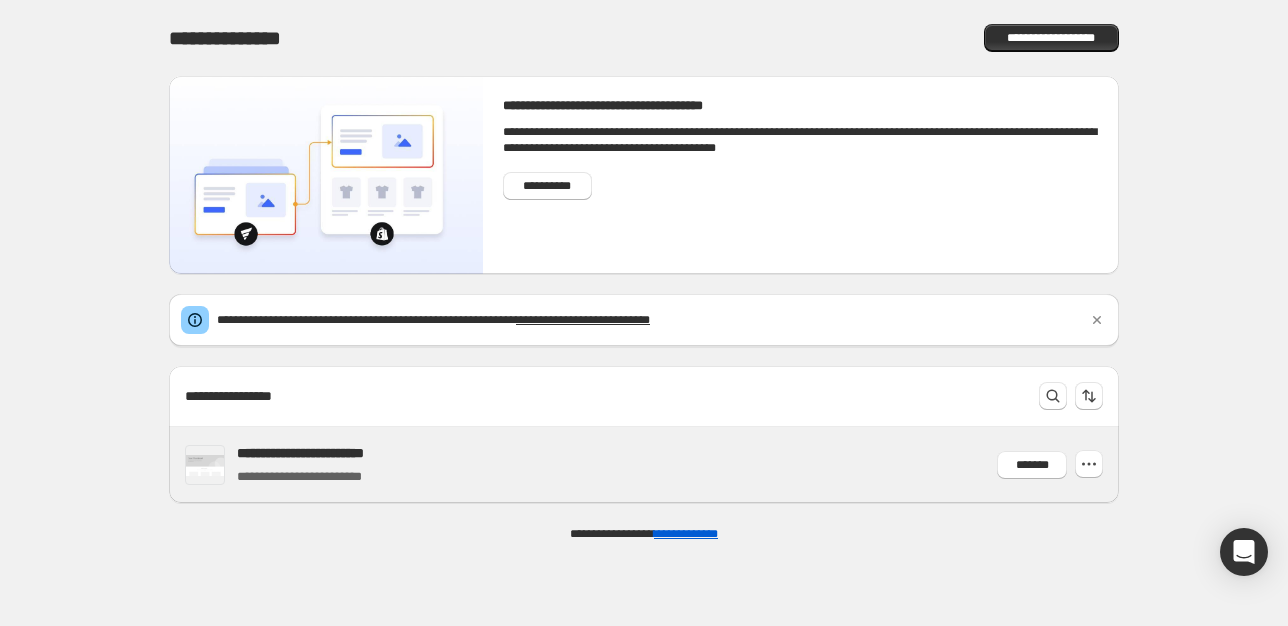 click on "**********" at bounding box center (320, 477) 